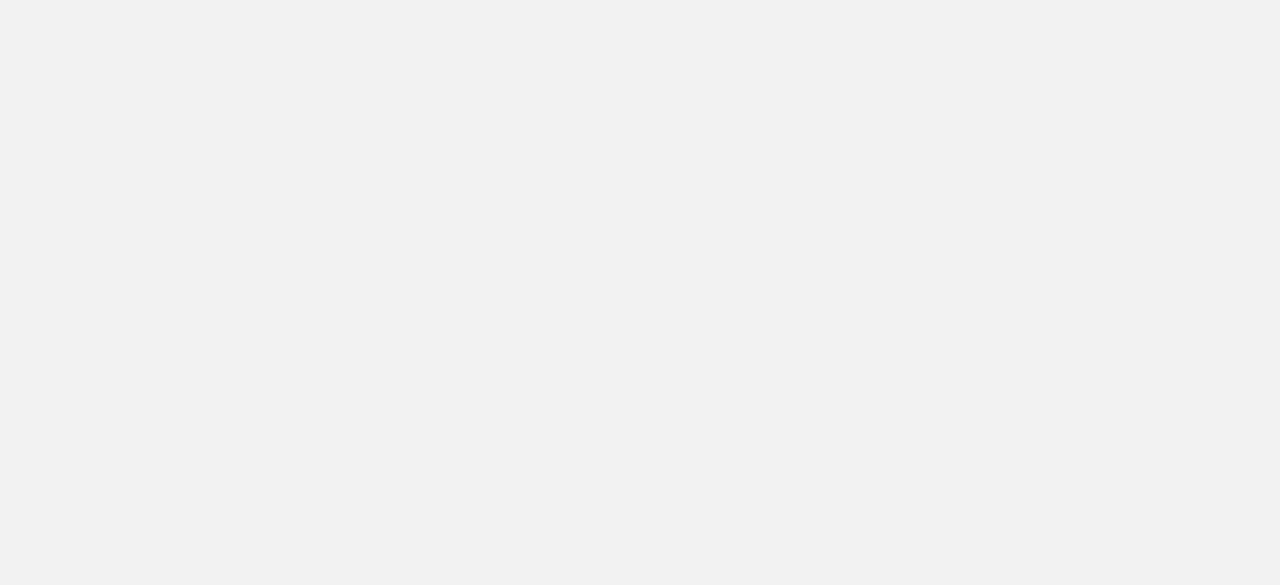 scroll, scrollTop: 0, scrollLeft: 0, axis: both 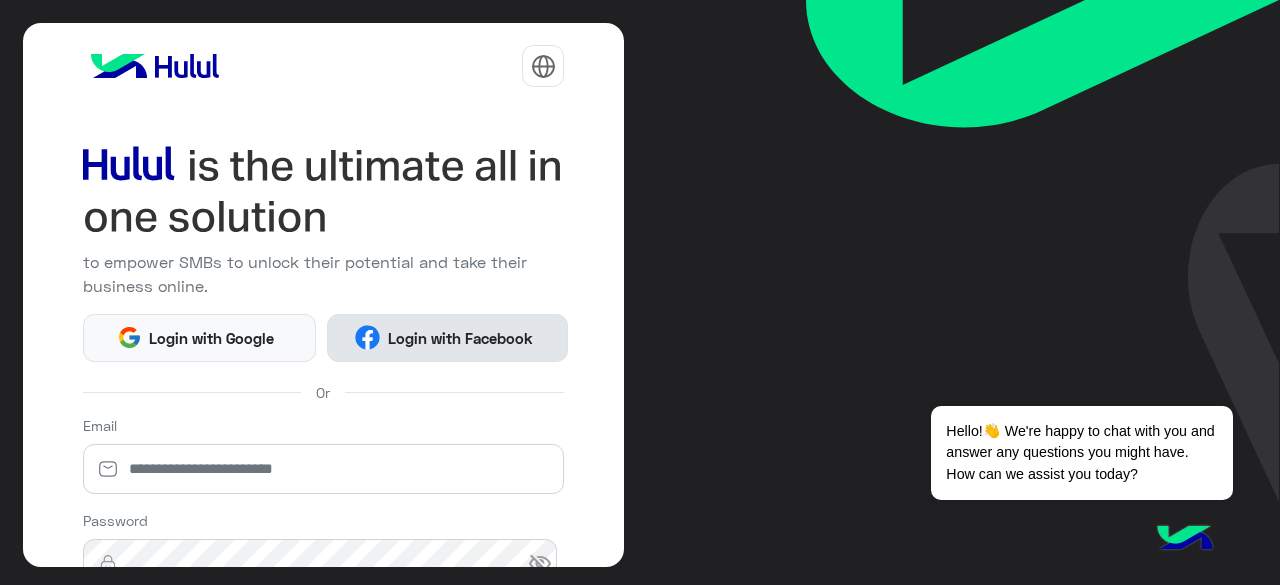 click on "Login with Facebook" 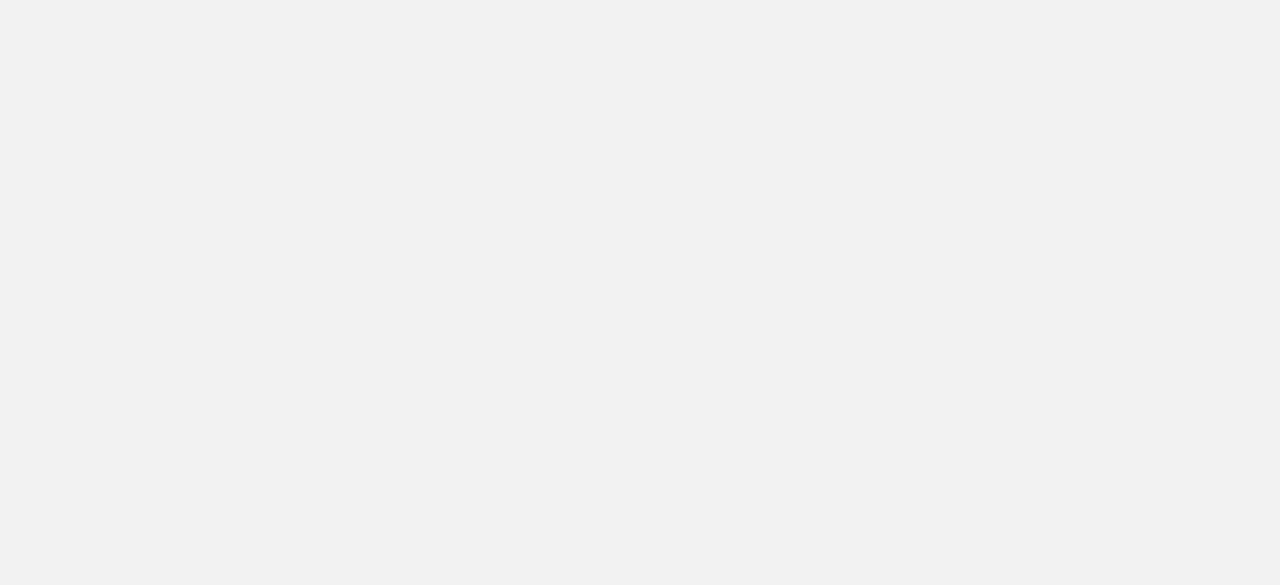 scroll, scrollTop: 0, scrollLeft: 0, axis: both 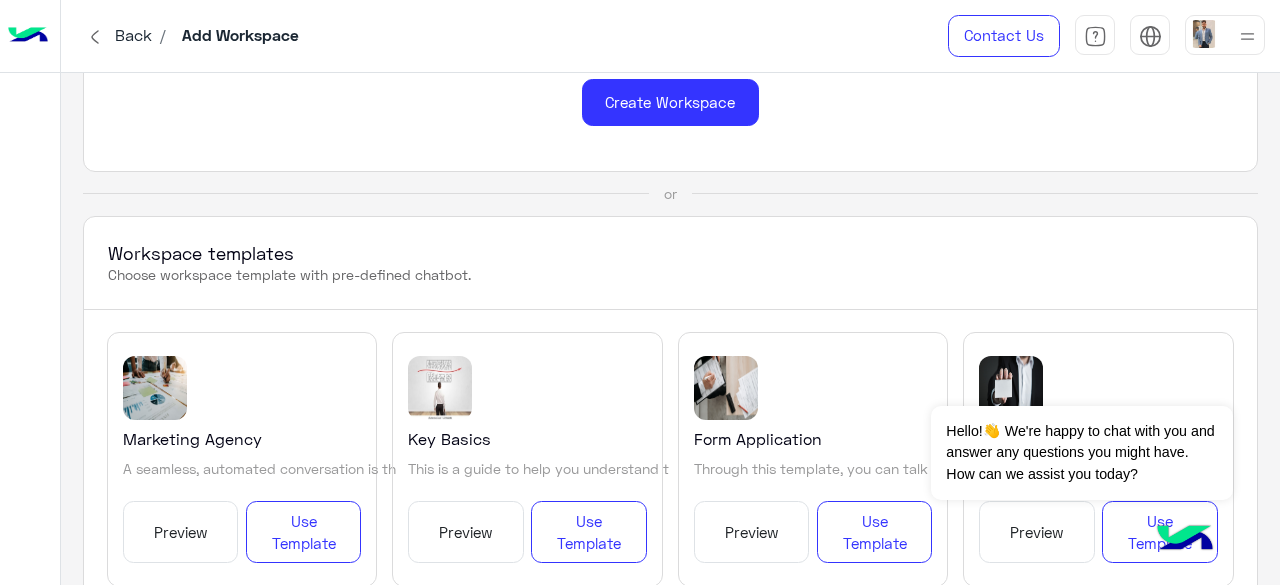click on "Preview" at bounding box center [181, 532] 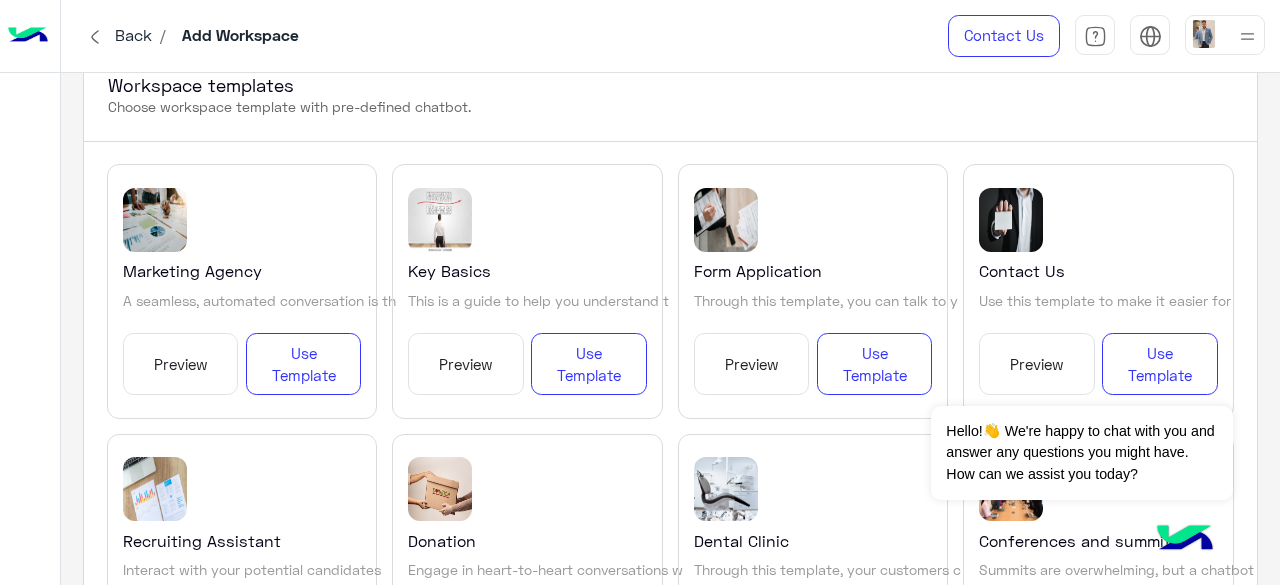 scroll, scrollTop: 400, scrollLeft: 0, axis: vertical 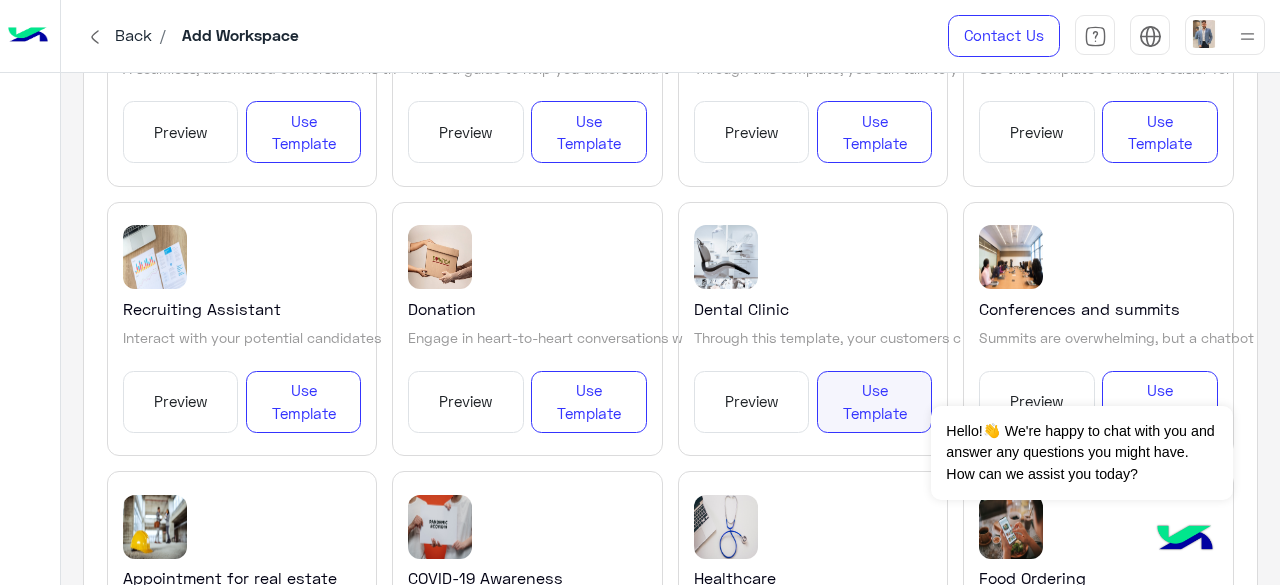 click on "Use Template" at bounding box center (875, 402) 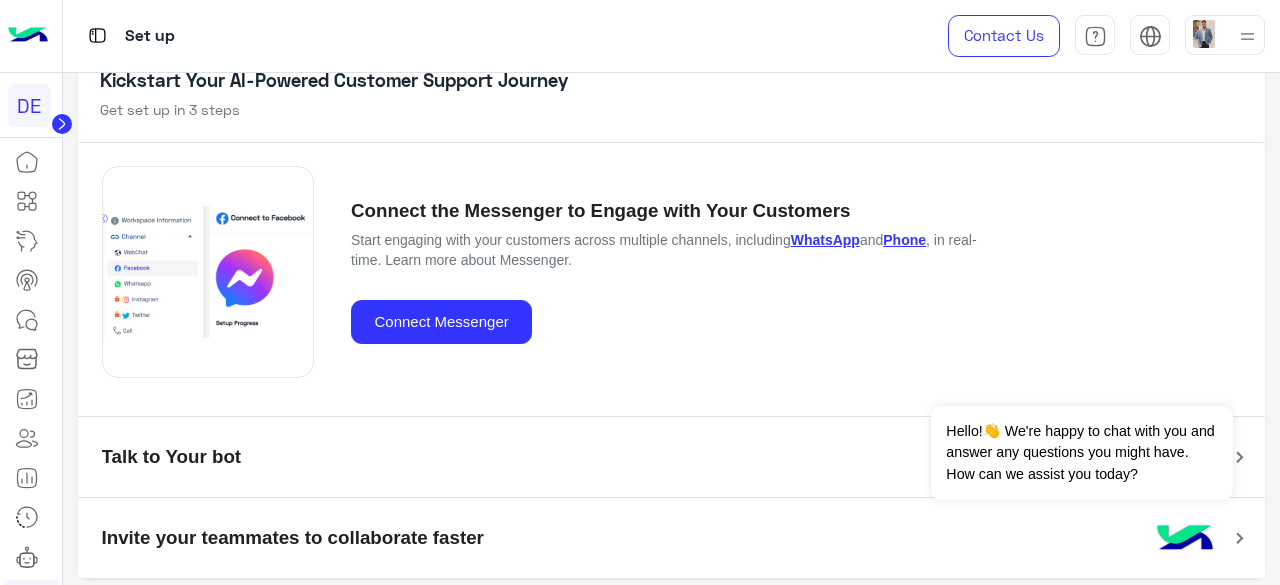 scroll, scrollTop: 134, scrollLeft: 0, axis: vertical 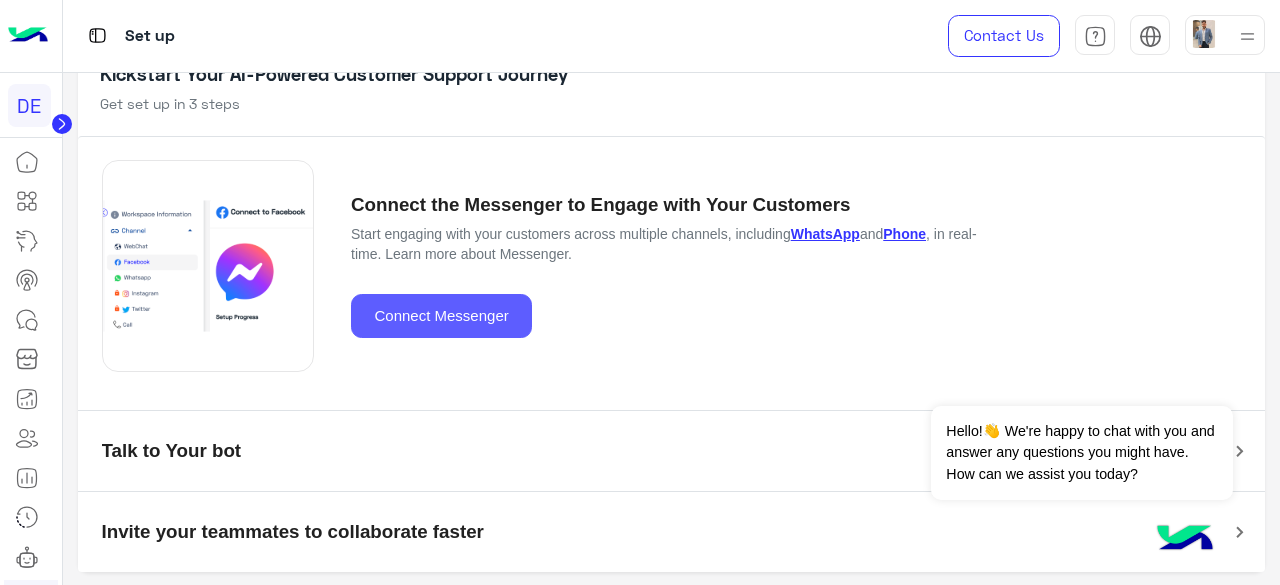 click on "Connect  Messenger" at bounding box center (441, 316) 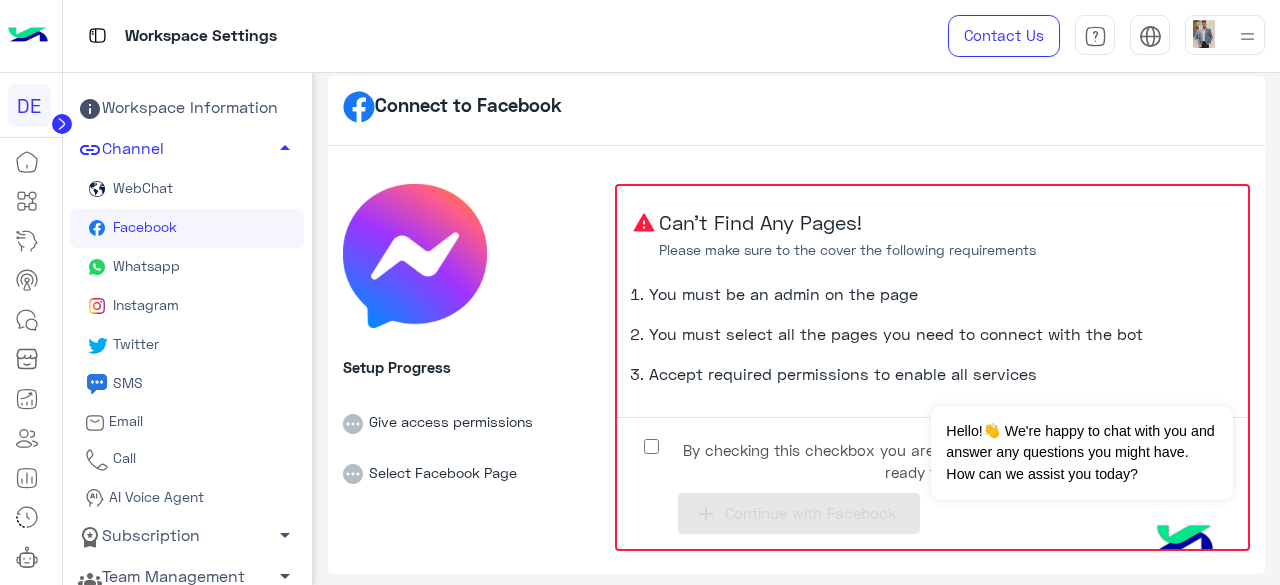 scroll, scrollTop: 24, scrollLeft: 0, axis: vertical 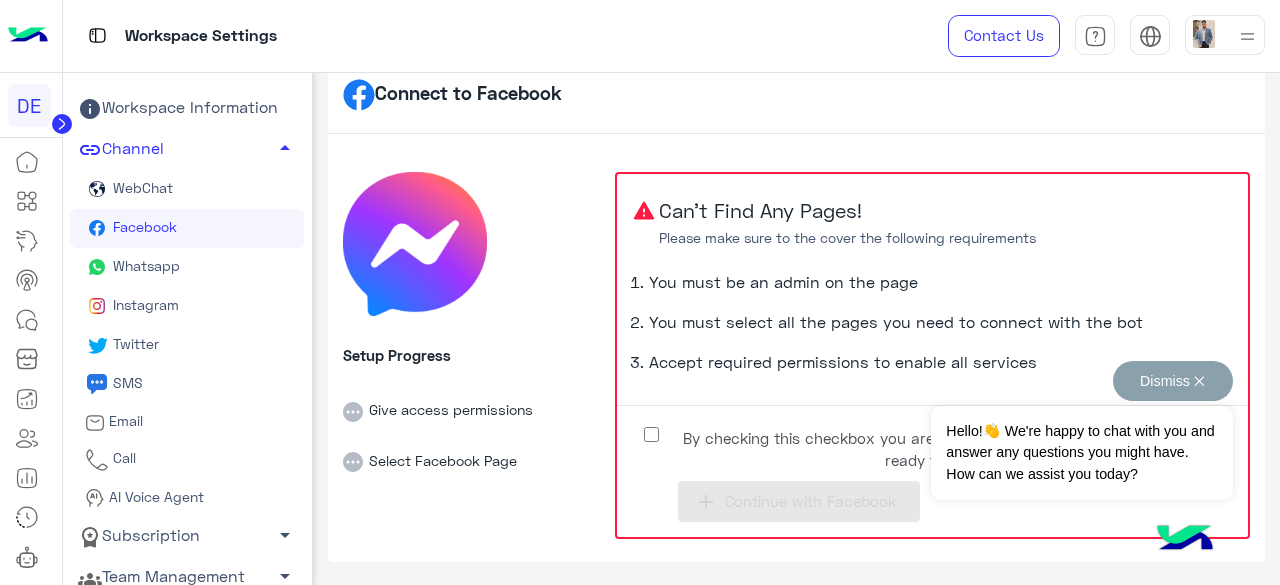 click on "Dismiss ✕" at bounding box center [1173, 381] 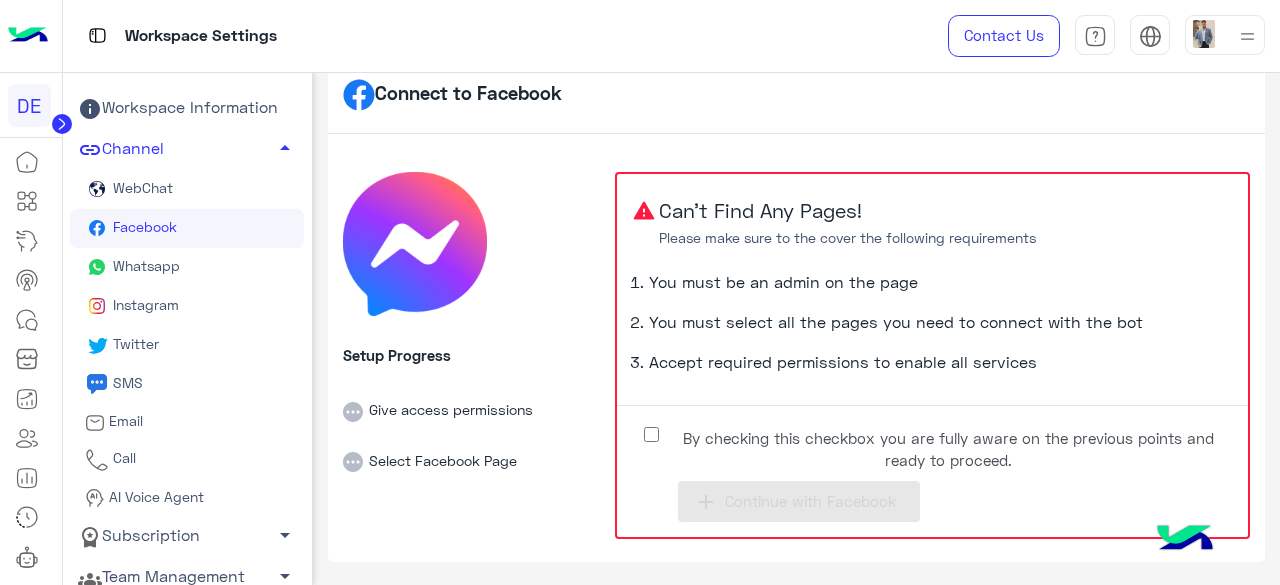 click on "By checking this checkbox you are fully aware on the previous points and ready to proceed." at bounding box center [932, 443] 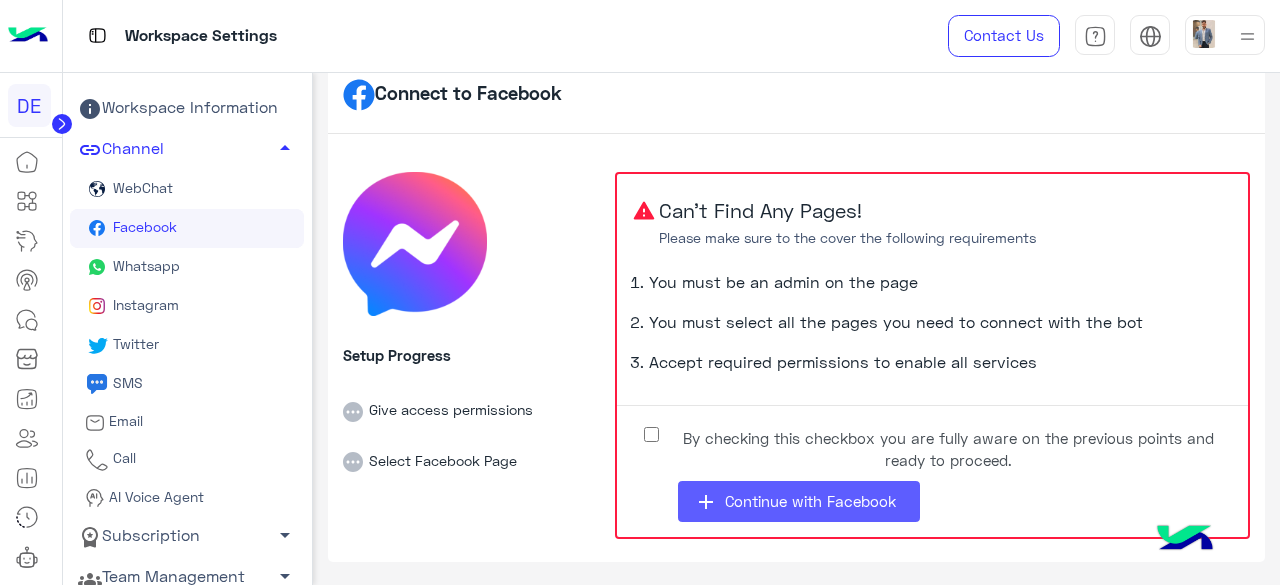 click on "Continue with Facebook" at bounding box center [810, 501] 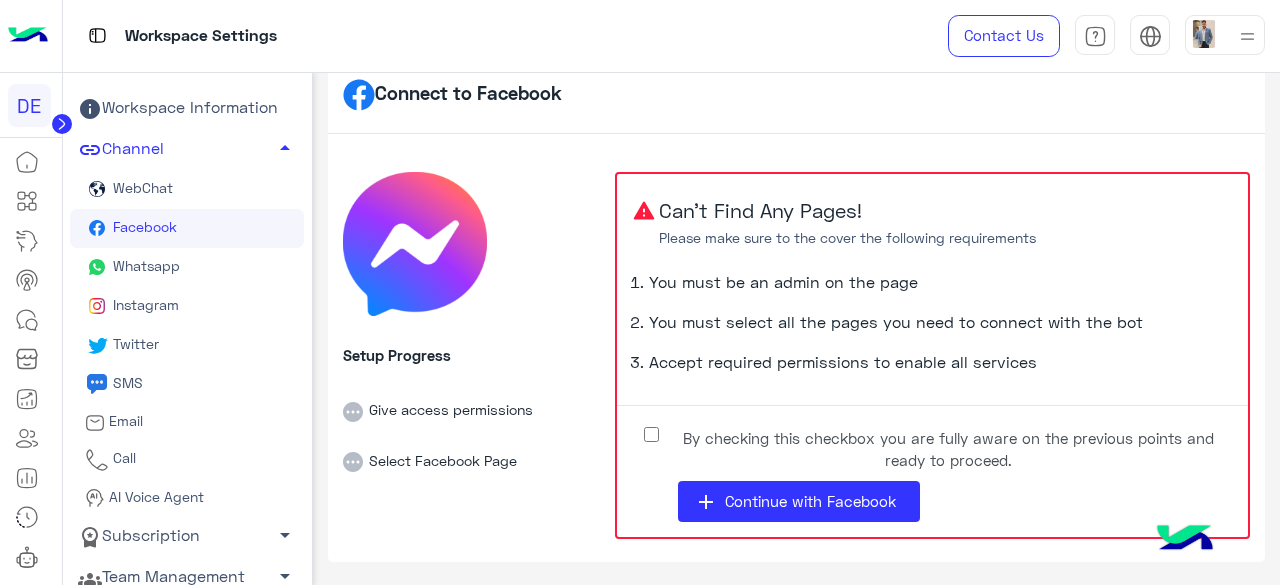 scroll, scrollTop: 0, scrollLeft: 0, axis: both 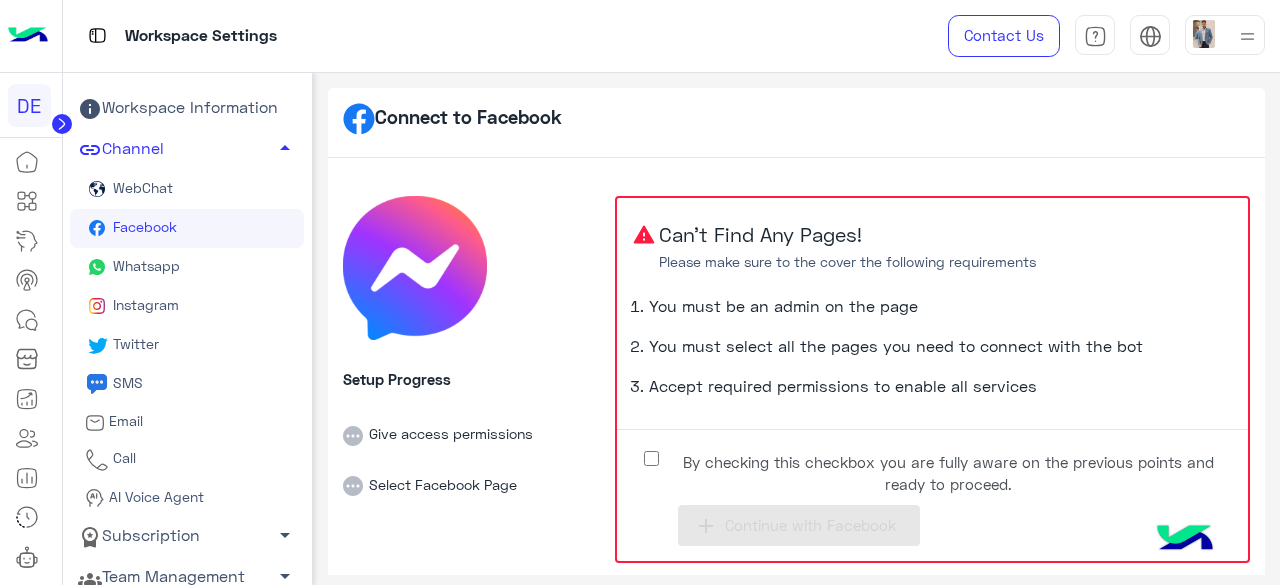 click on "By checking this checkbox you are fully aware on the previous points and ready to proceed." at bounding box center [948, 473] 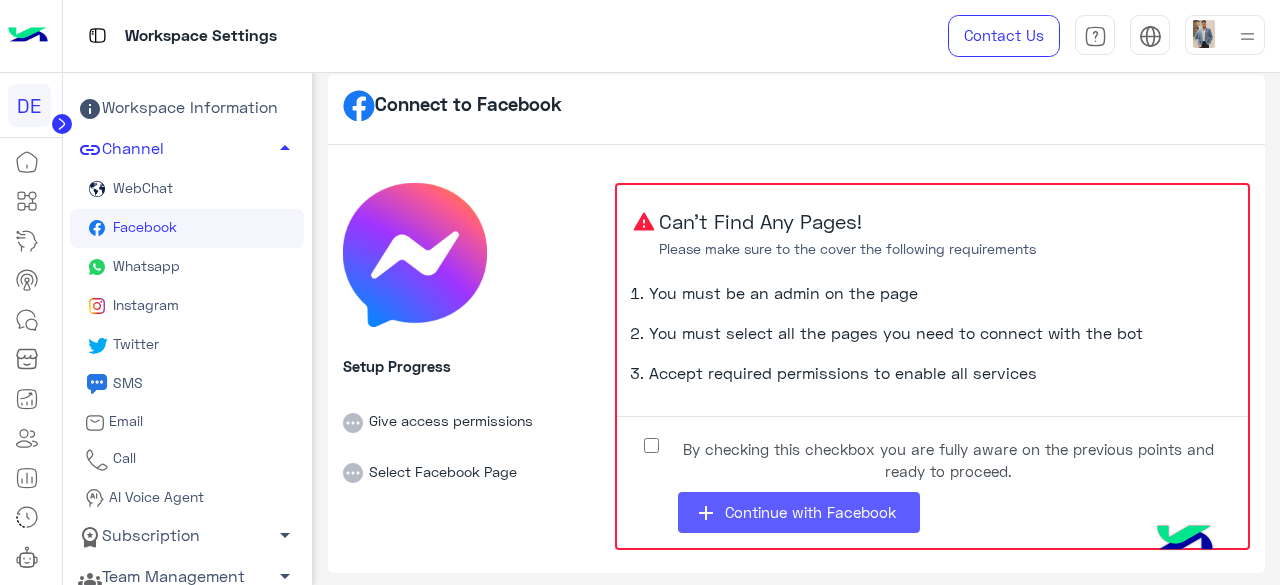 scroll, scrollTop: 24, scrollLeft: 0, axis: vertical 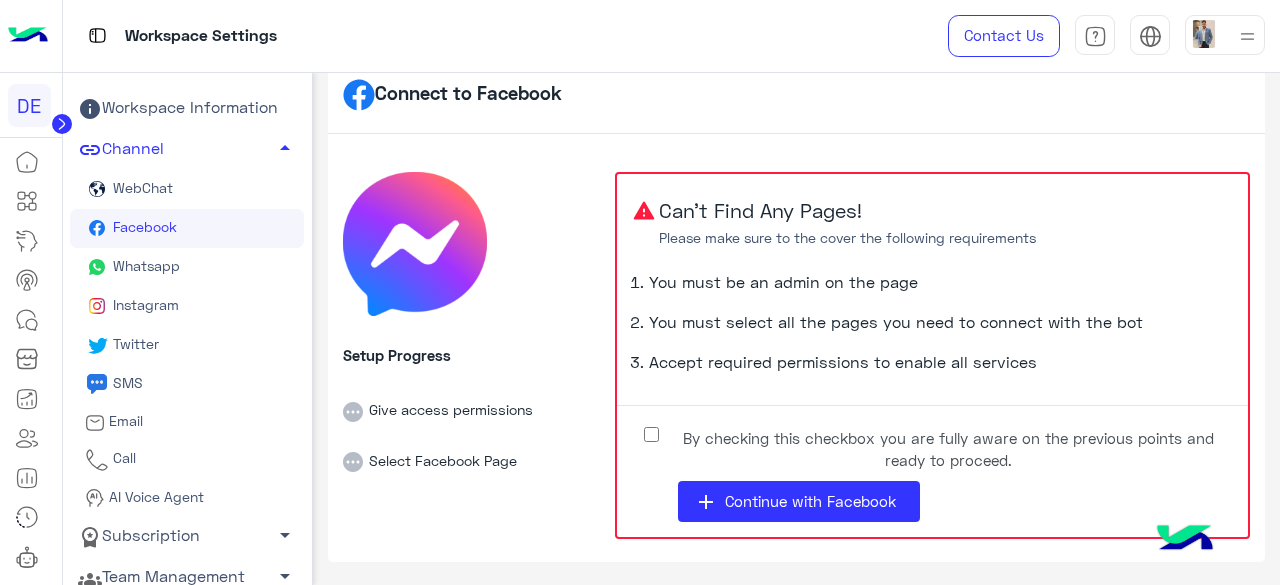 click 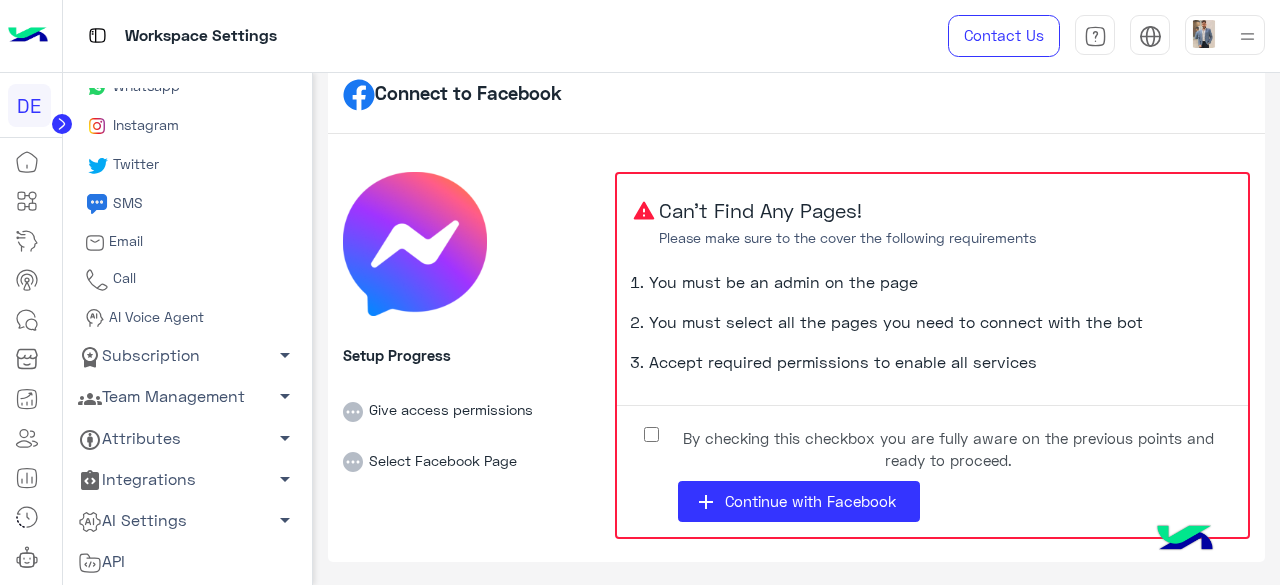 scroll, scrollTop: 0, scrollLeft: 0, axis: both 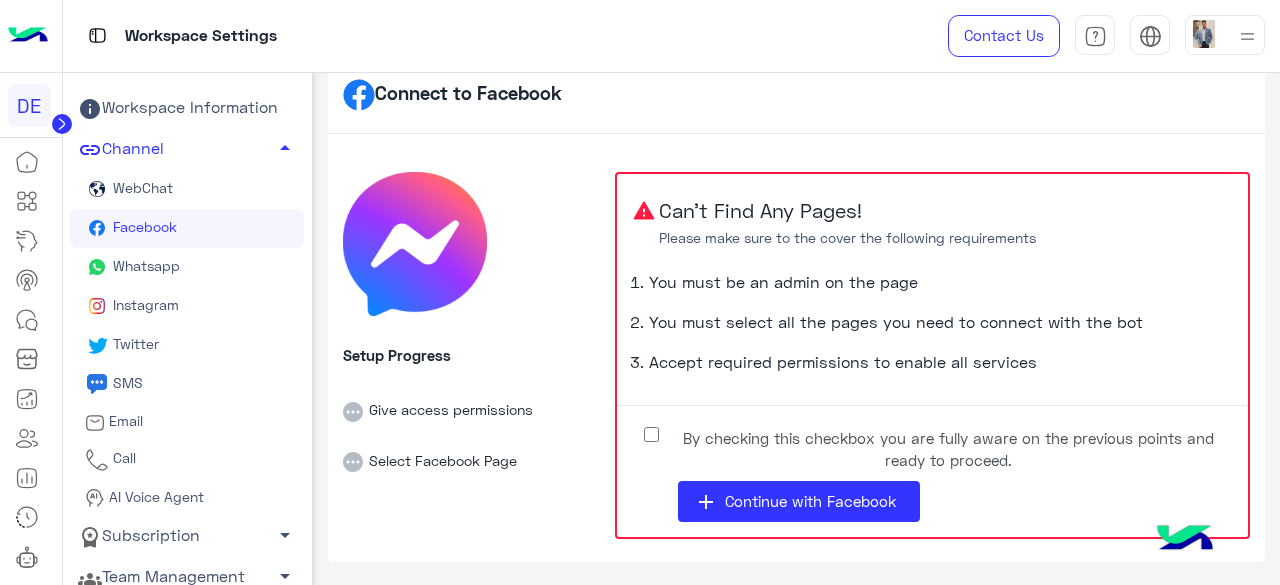 click on "Whatsapp" 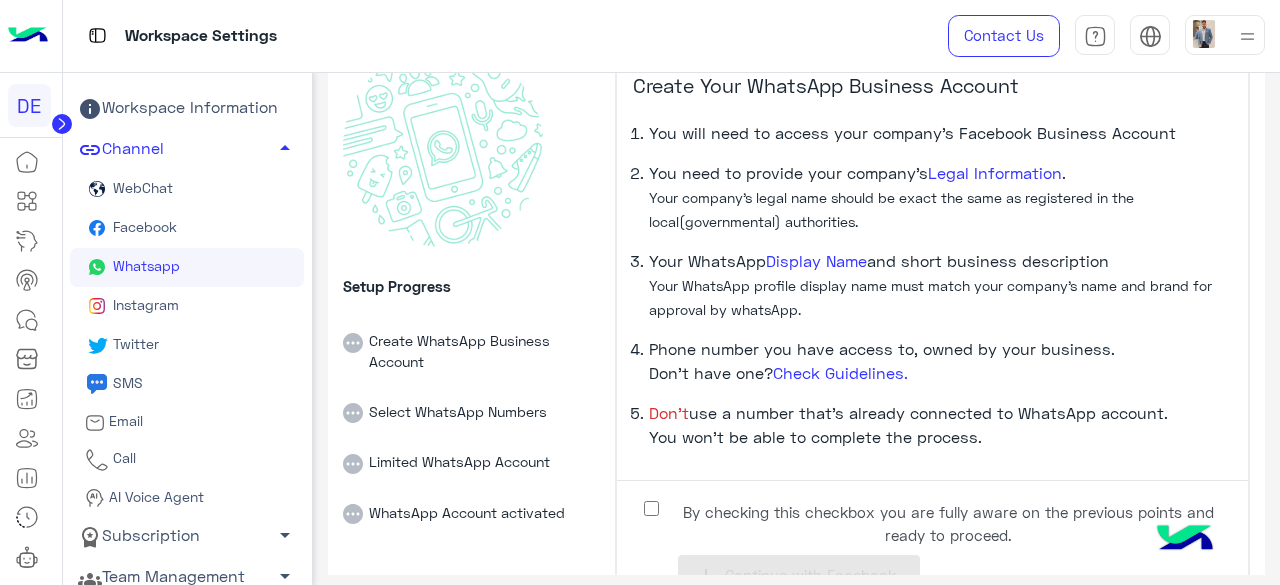 scroll, scrollTop: 193, scrollLeft: 0, axis: vertical 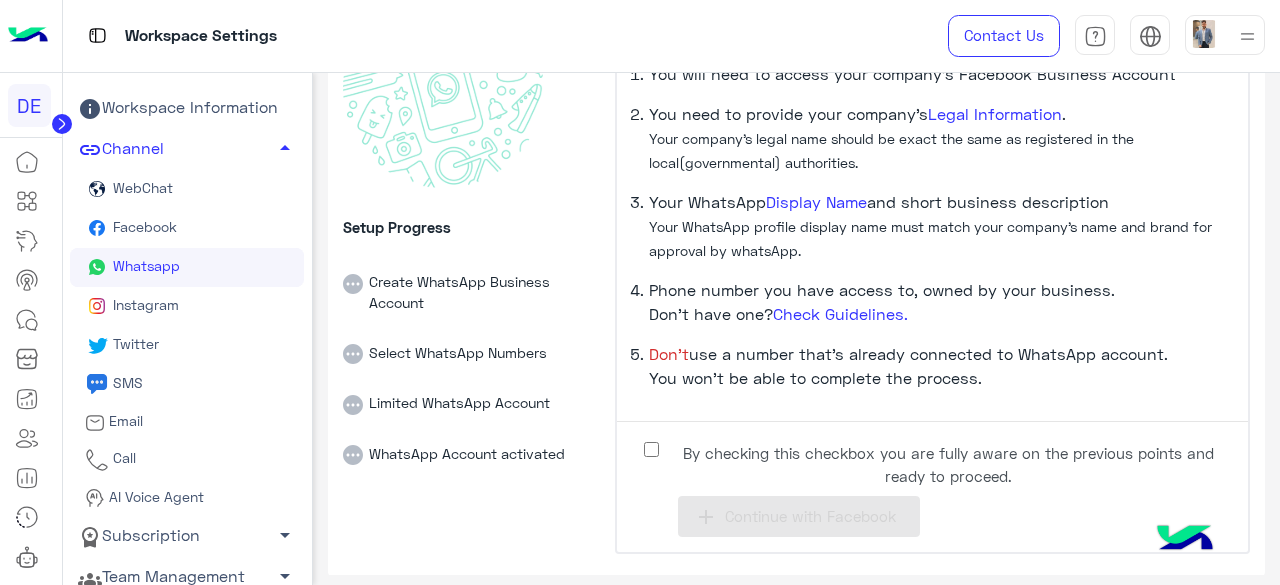 click on "By checking this checkbox you are fully aware on the previous points and ready to proceed." at bounding box center (948, 464) 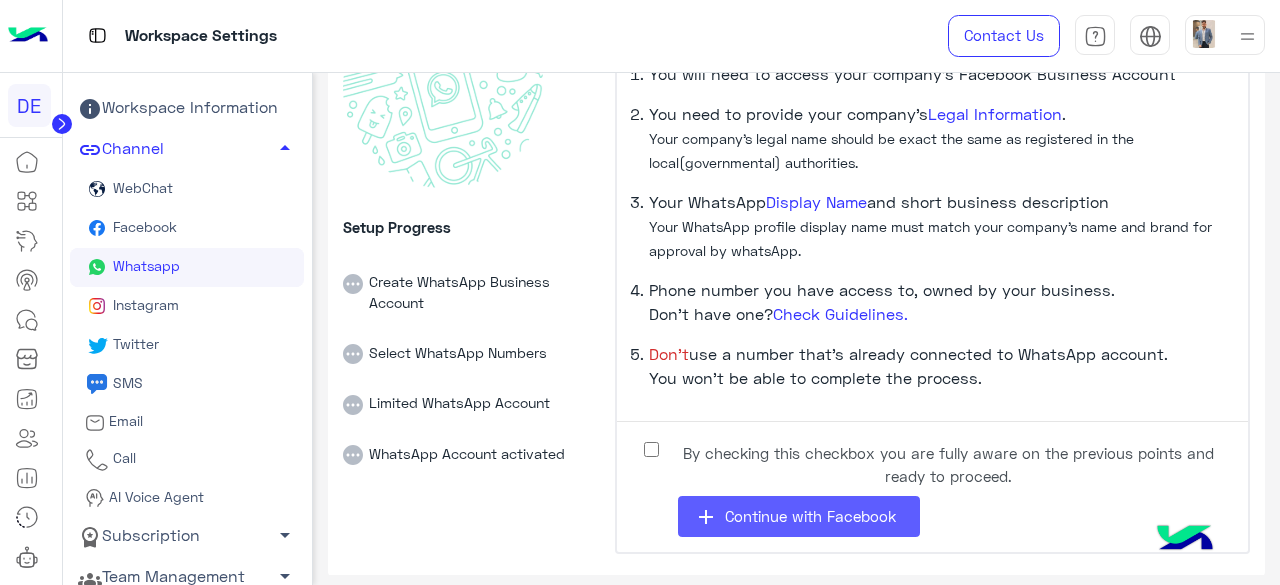 click on "add  Continue with Facebook" at bounding box center [799, 516] 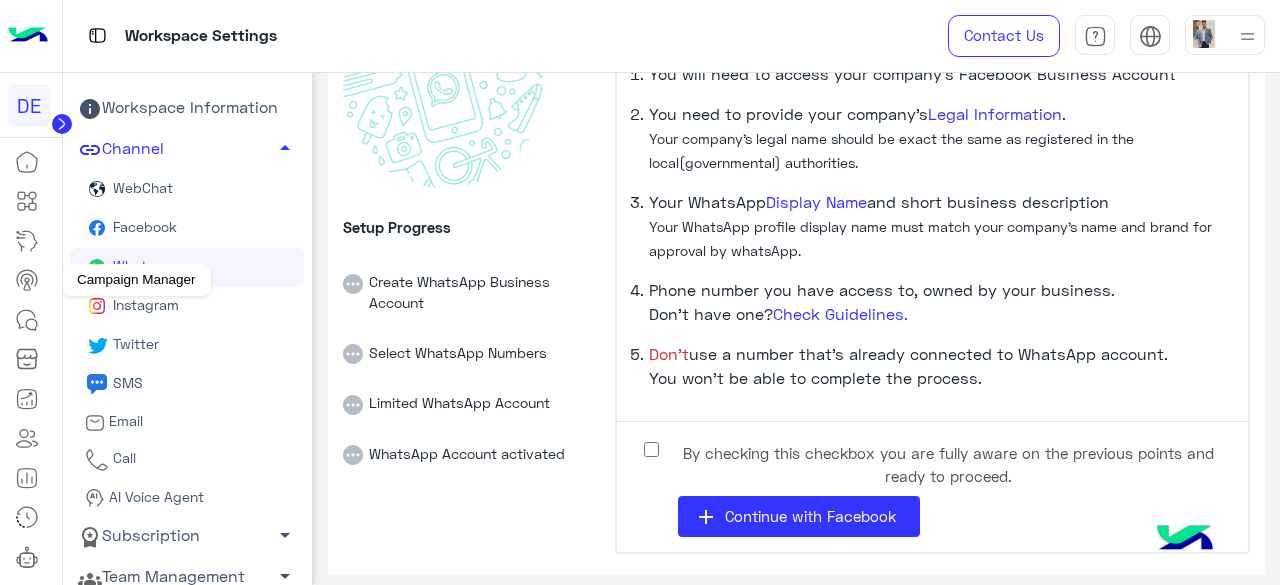 scroll, scrollTop: 105, scrollLeft: 0, axis: vertical 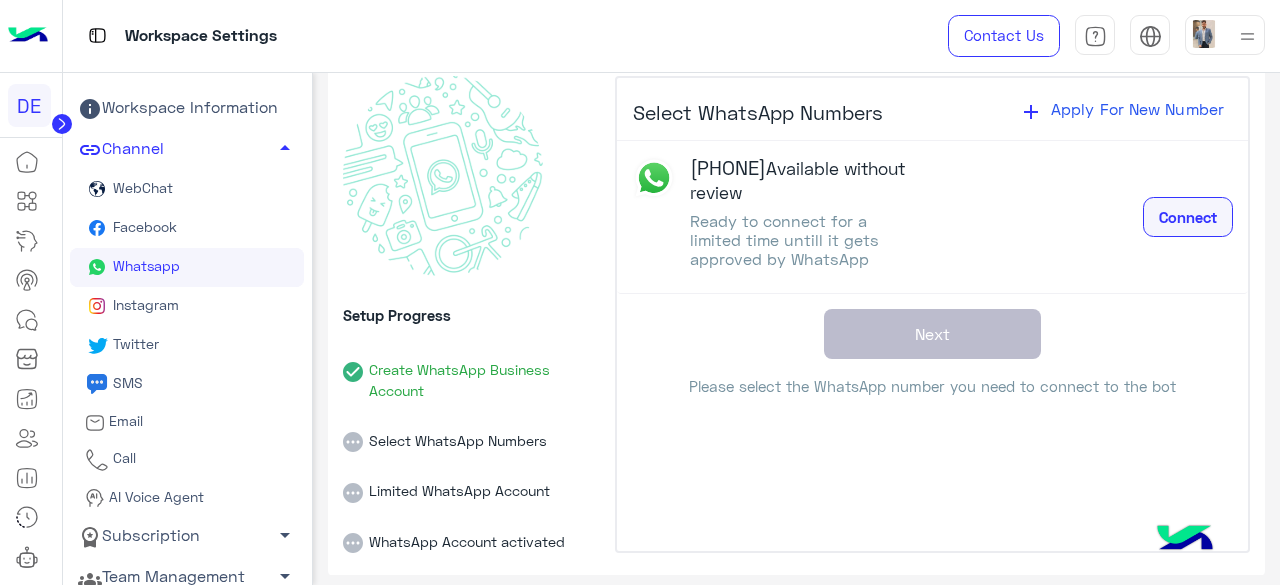 click on "Connect" at bounding box center [1188, 217] 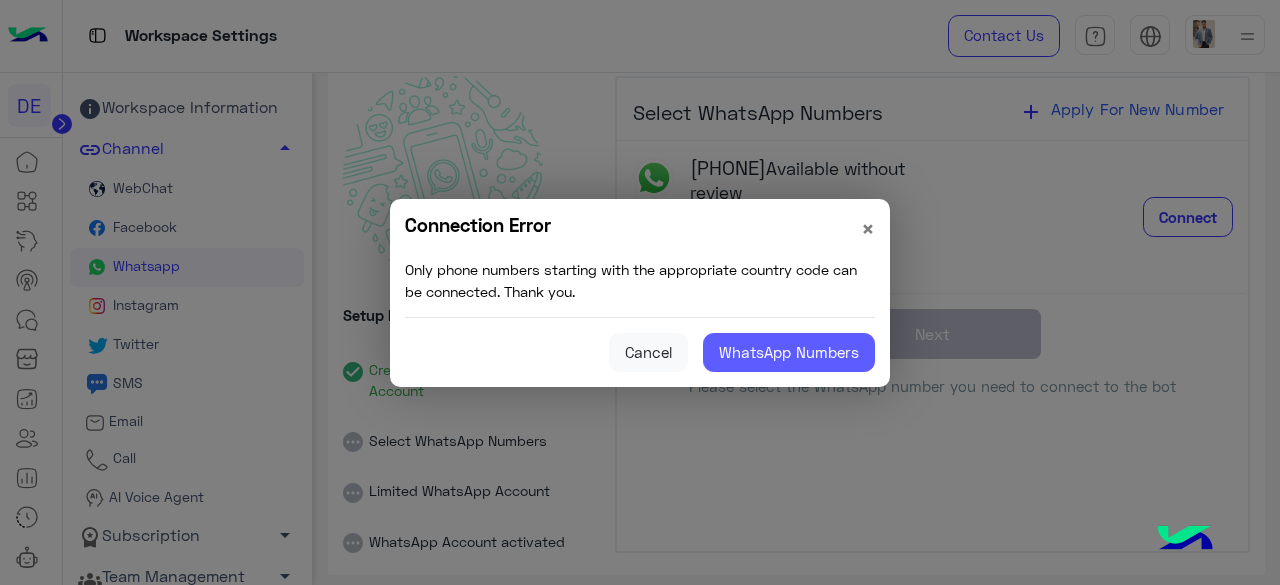 click on "WhatsApp Numbers" 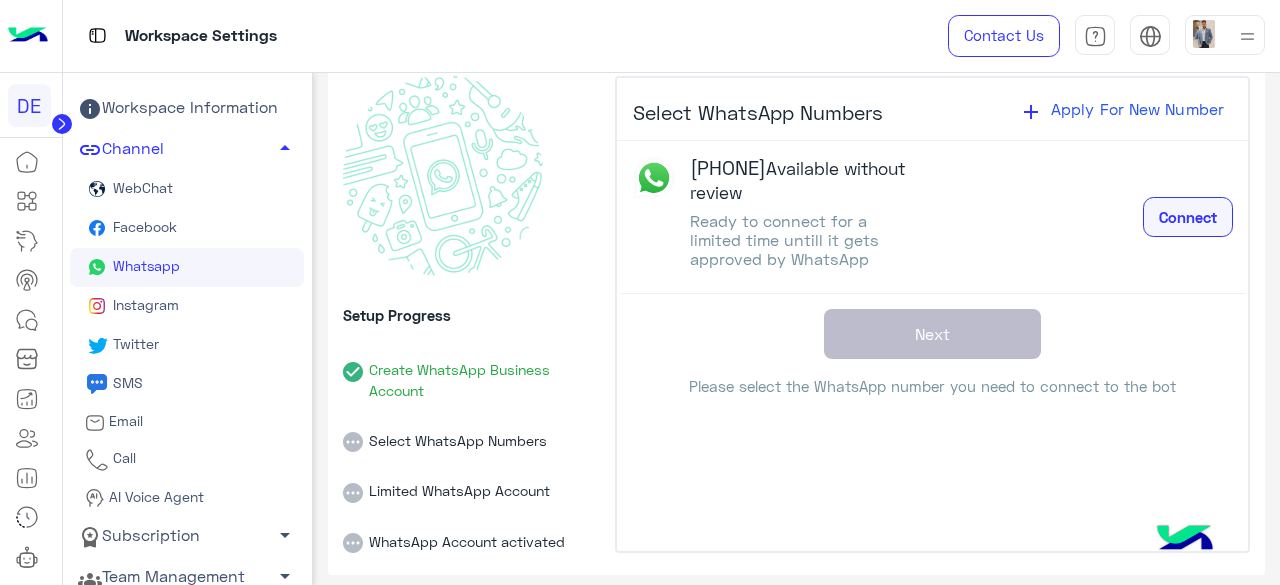 click on "Connect" at bounding box center (1188, 217) 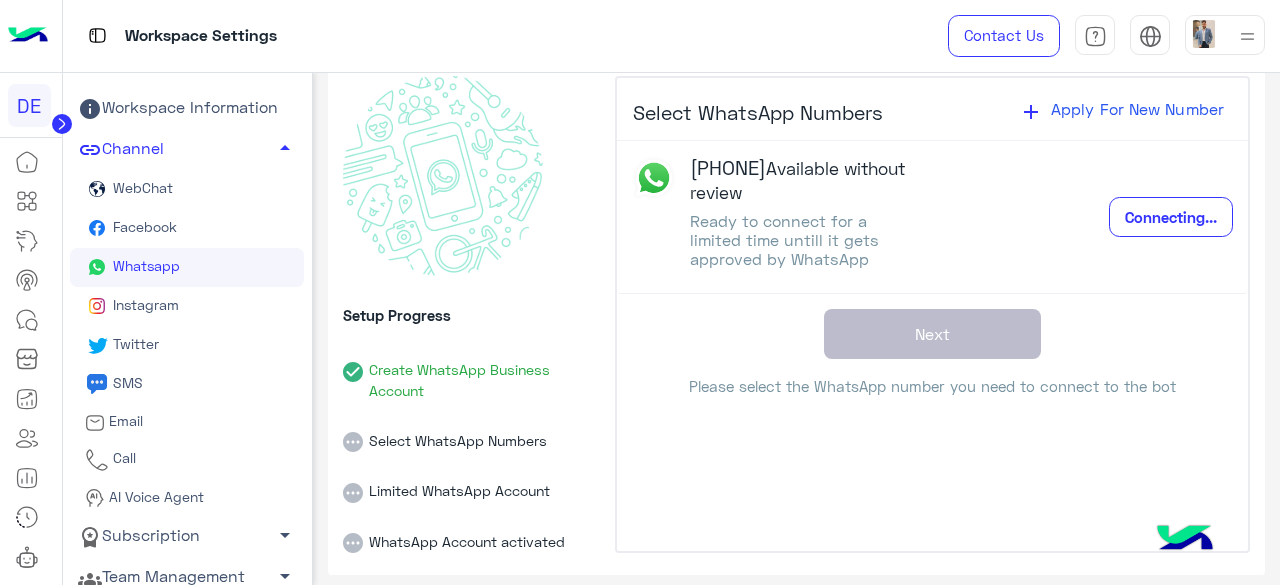 click on "Please select the WhatsApp number you need to connect to the bot" at bounding box center (932, 386) 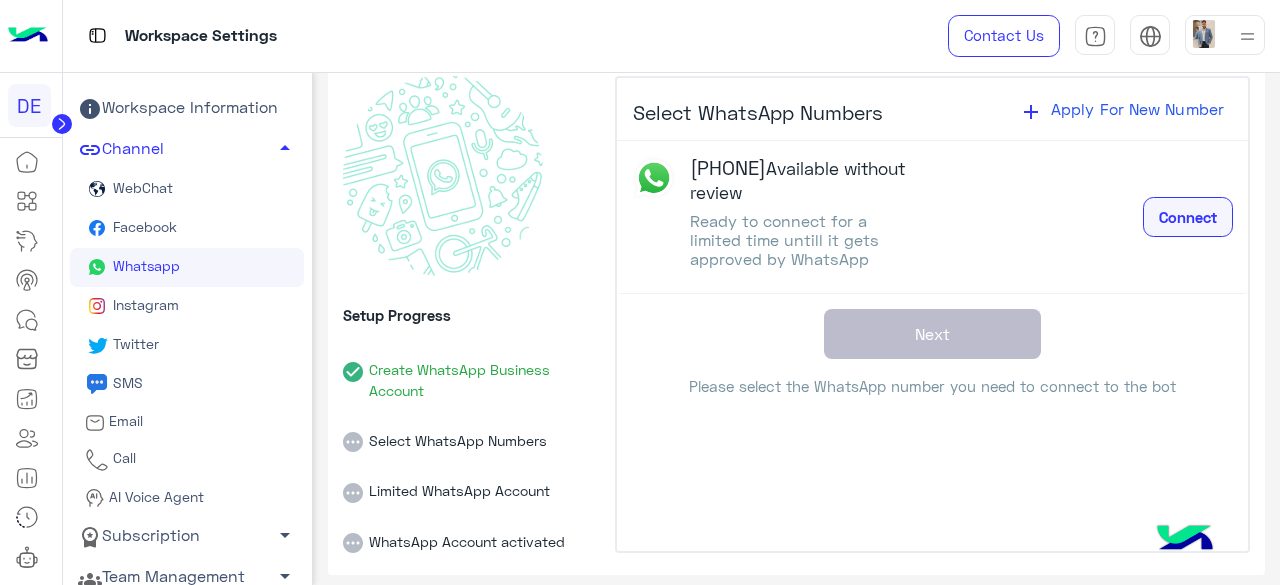 click on "Connect" at bounding box center [1188, 217] 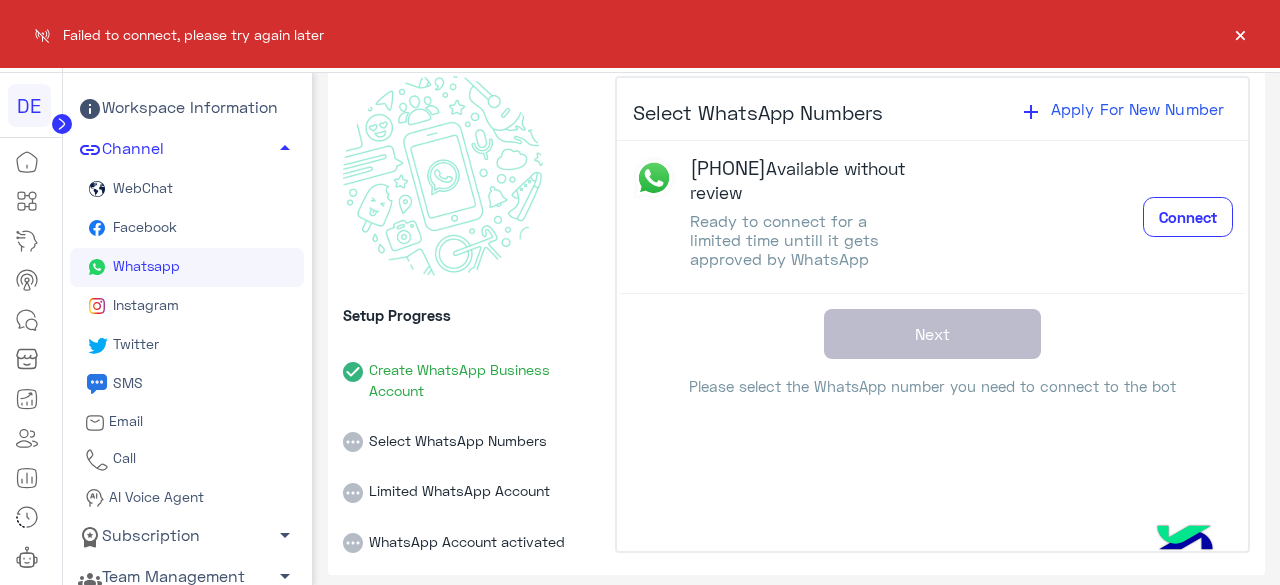 click on "Select WhatsApp Numbers" 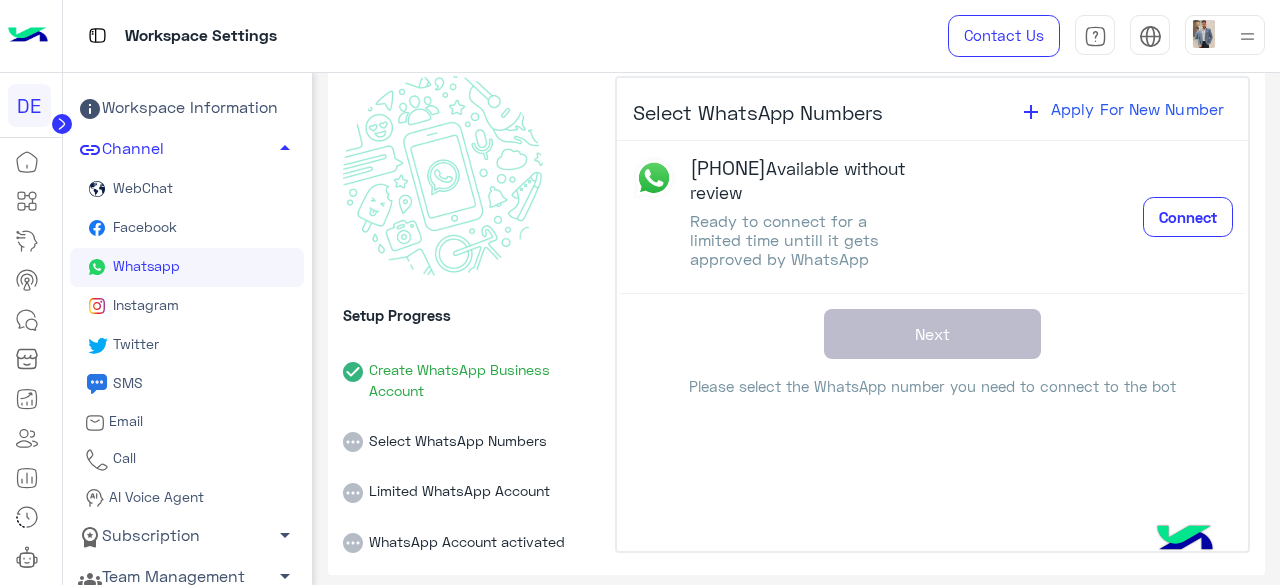 click on "WhatsApp Account activated" 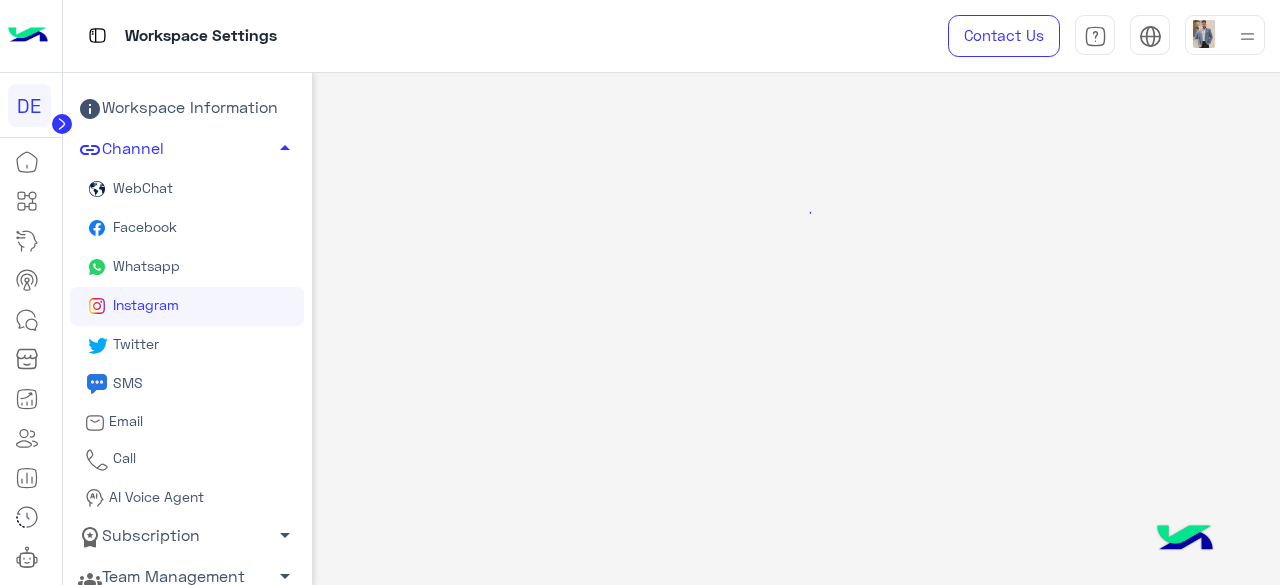 scroll, scrollTop: 0, scrollLeft: 0, axis: both 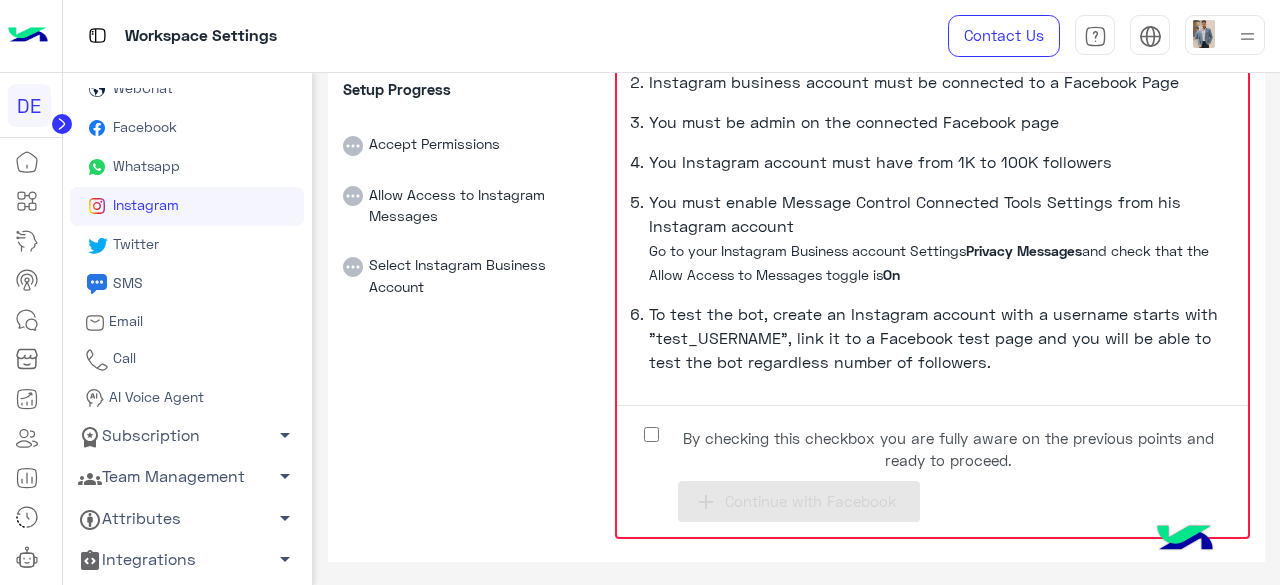 click on "By checking this checkbox you are fully aware on the previous points and ready to proceed." at bounding box center [948, 449] 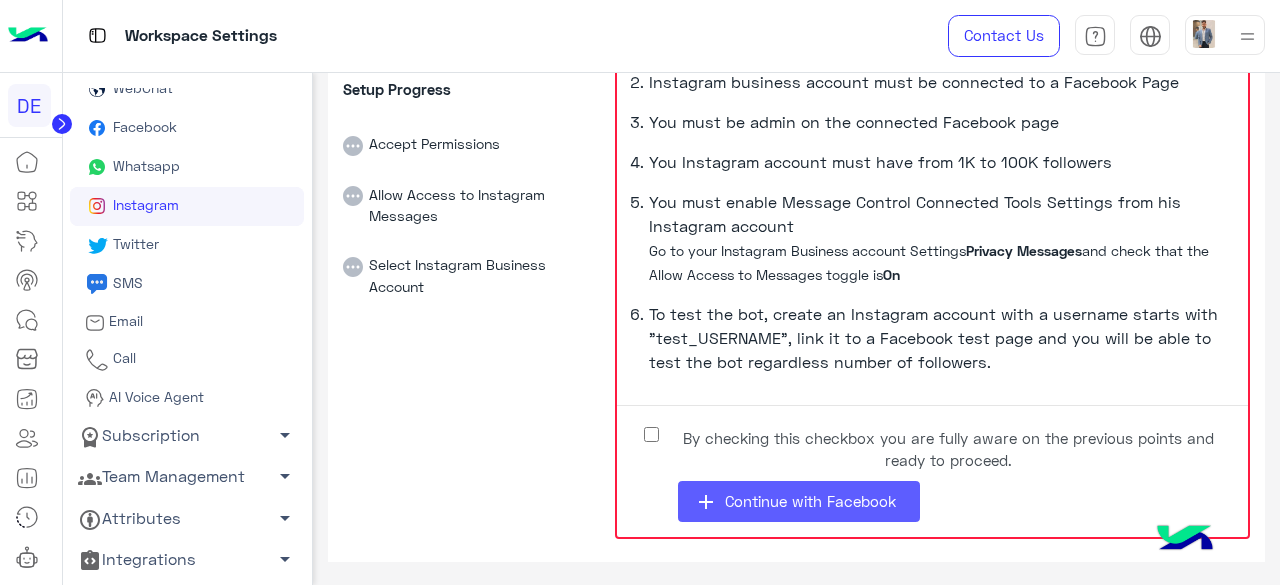 click on "Continue with Facebook" at bounding box center [810, 501] 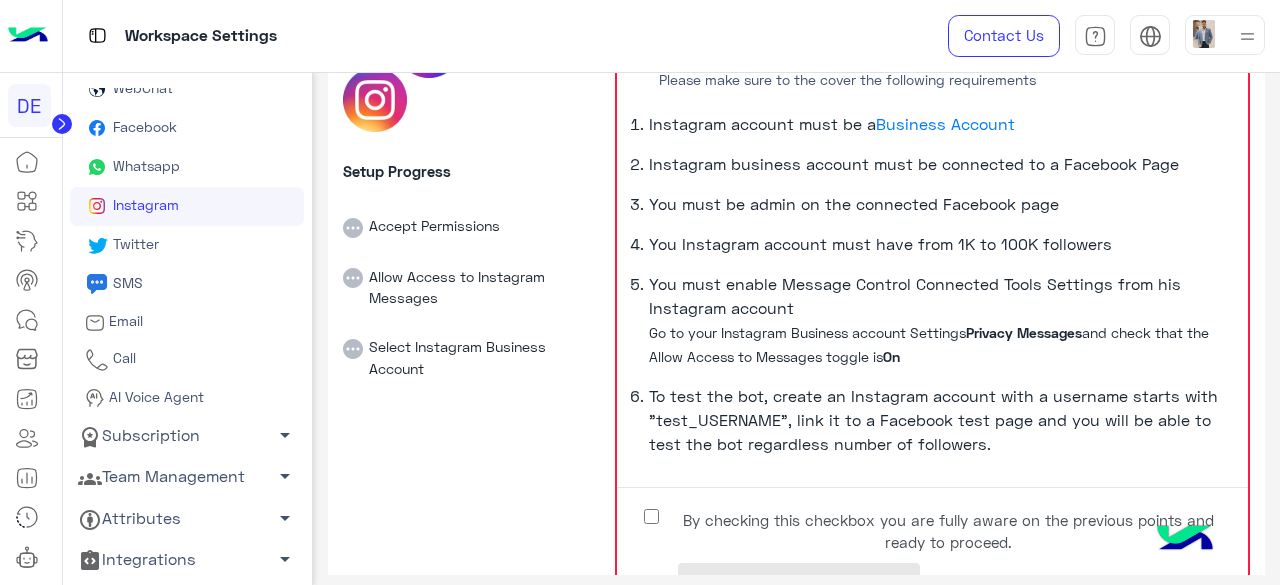 scroll, scrollTop: 264, scrollLeft: 0, axis: vertical 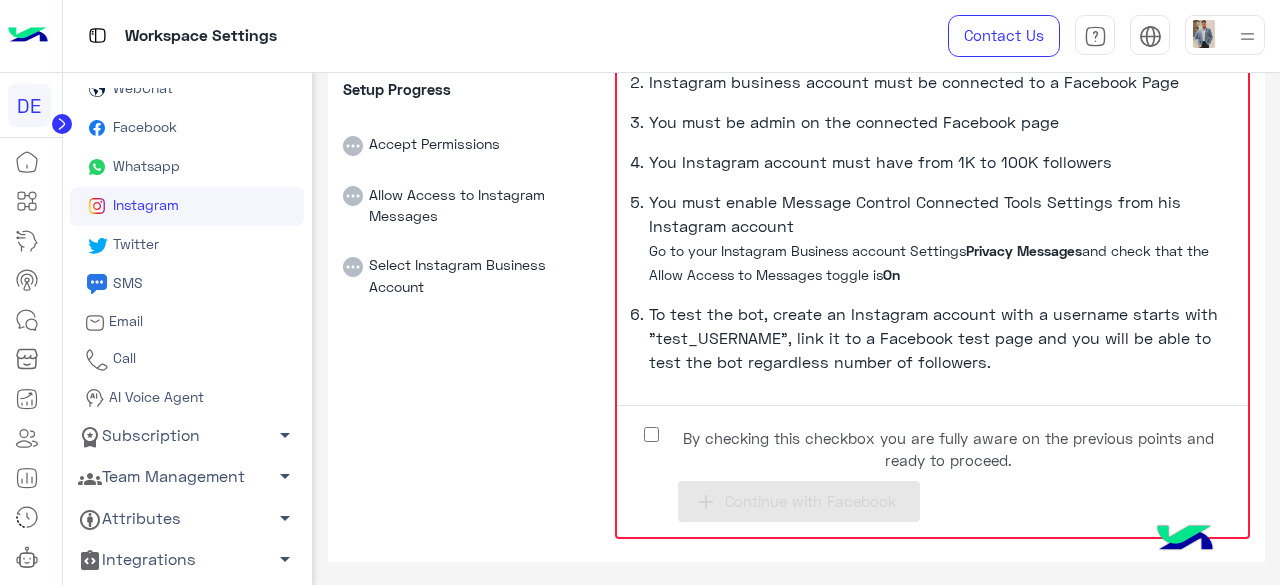 click on "By checking this checkbox you are fully aware on the previous points and ready to proceed." at bounding box center [948, 449] 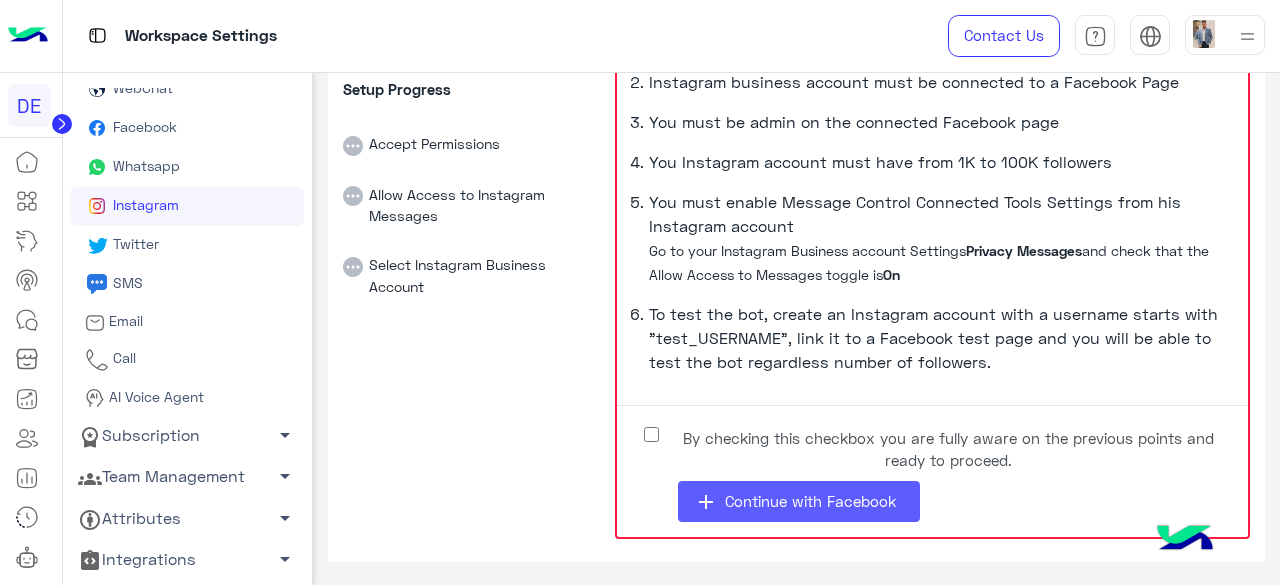 click on "add  Continue with Facebook" at bounding box center (799, 501) 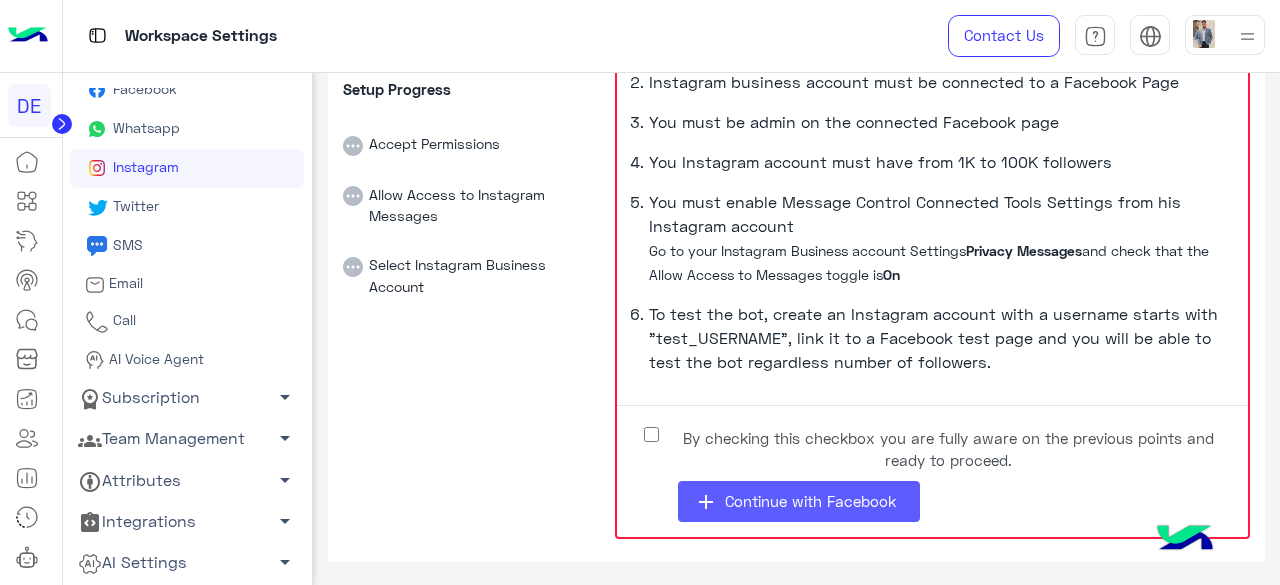 scroll, scrollTop: 180, scrollLeft: 0, axis: vertical 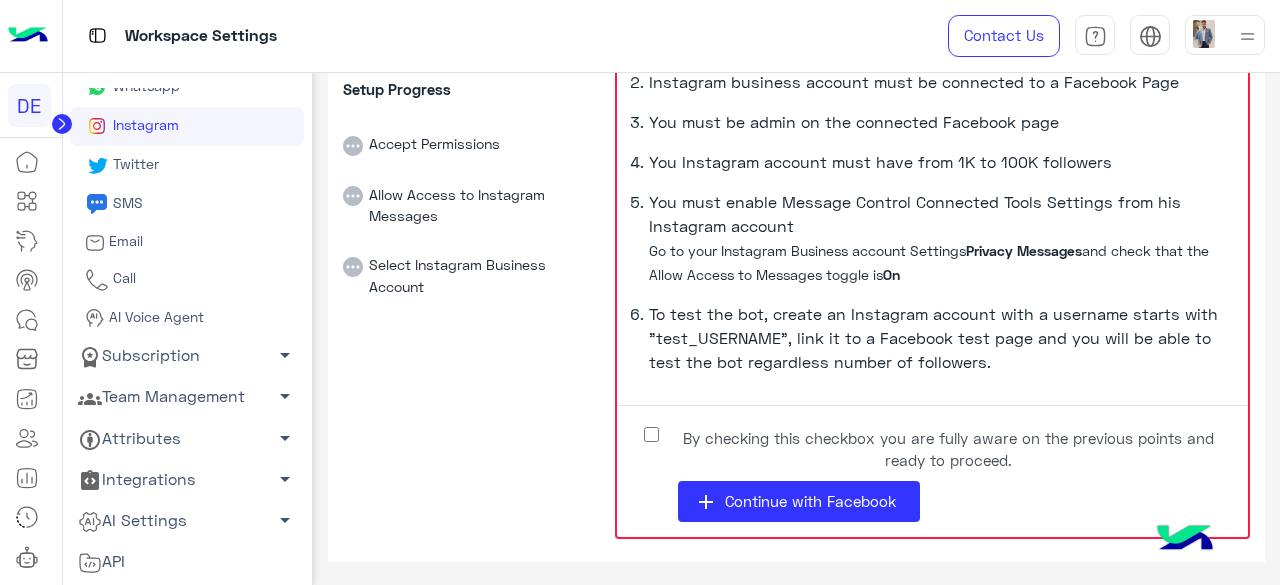 click on "API" 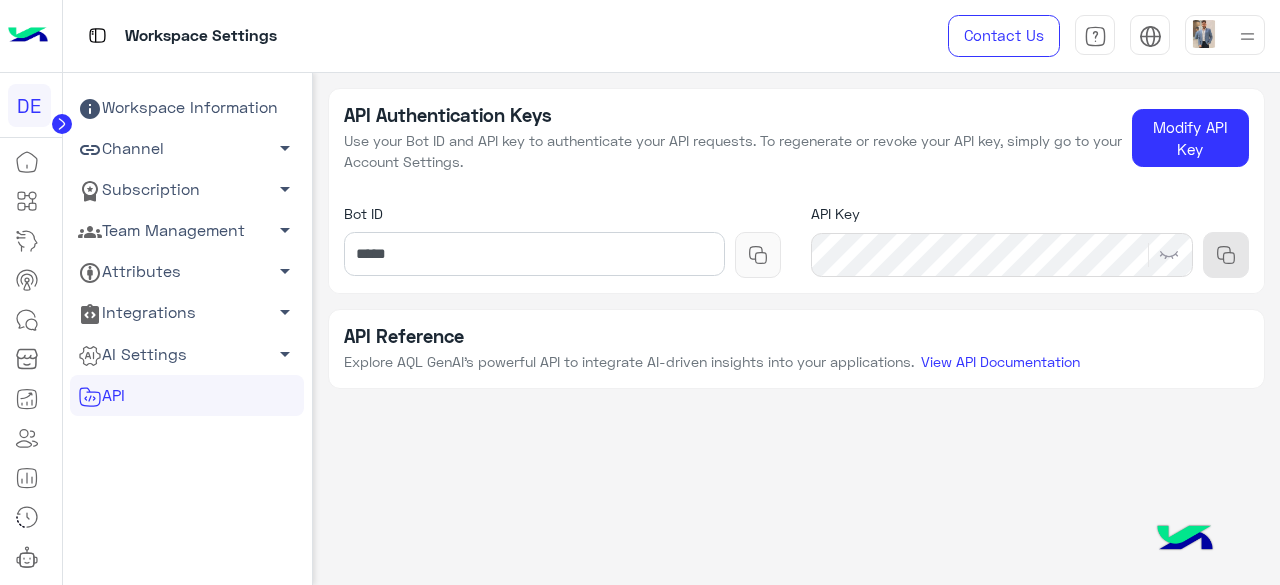 scroll, scrollTop: 0, scrollLeft: 0, axis: both 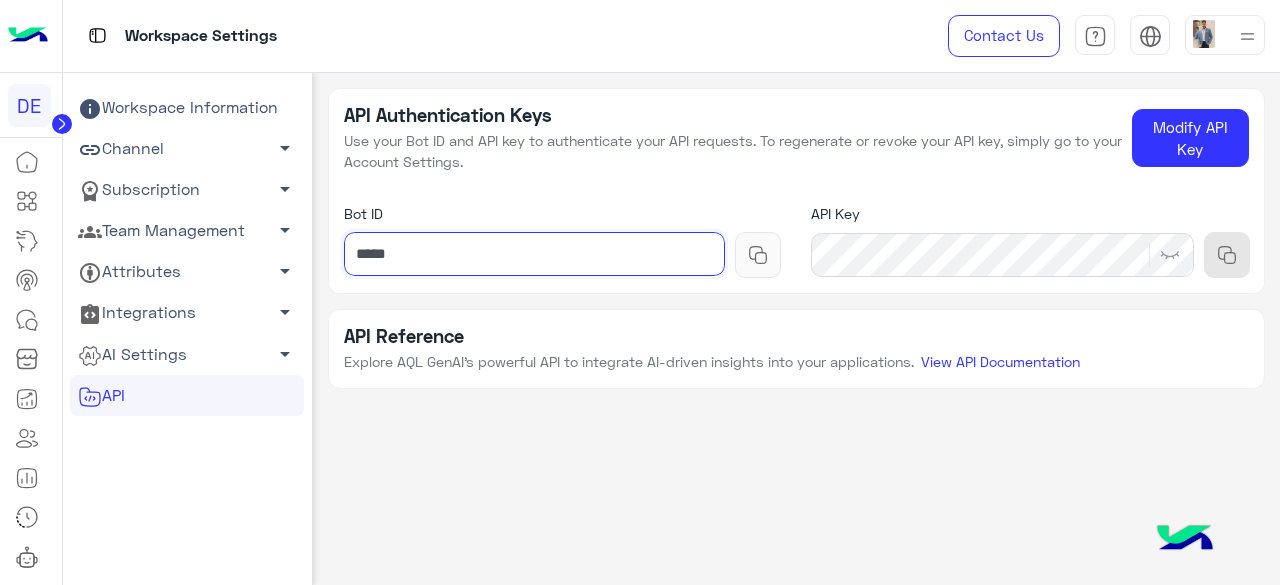 click on "*****" at bounding box center [535, 254] 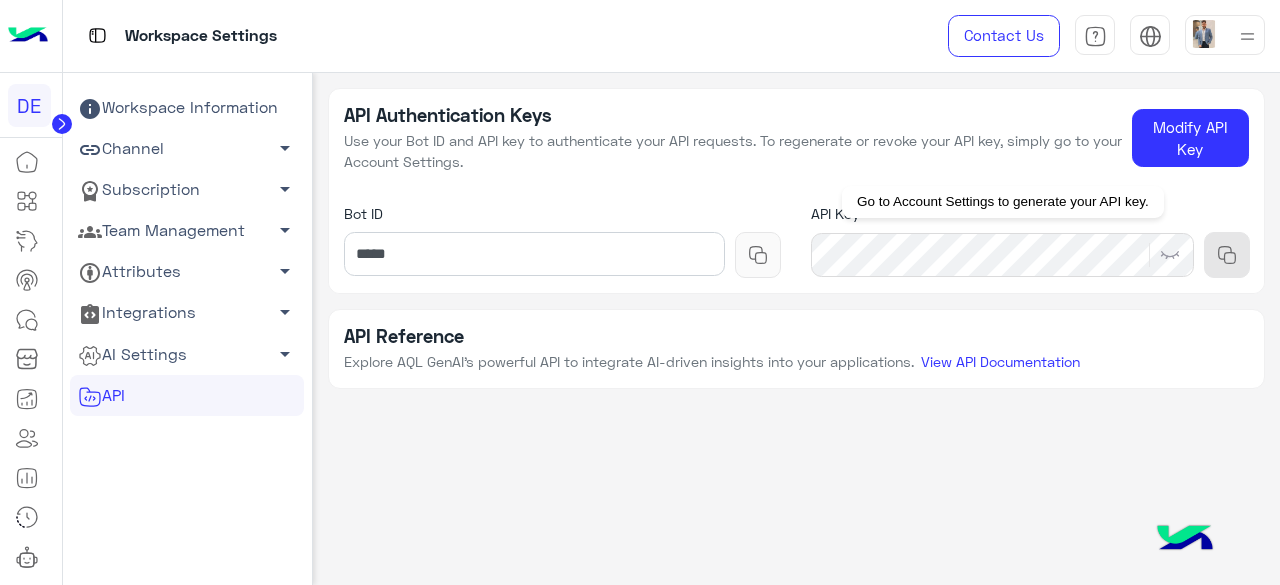 click 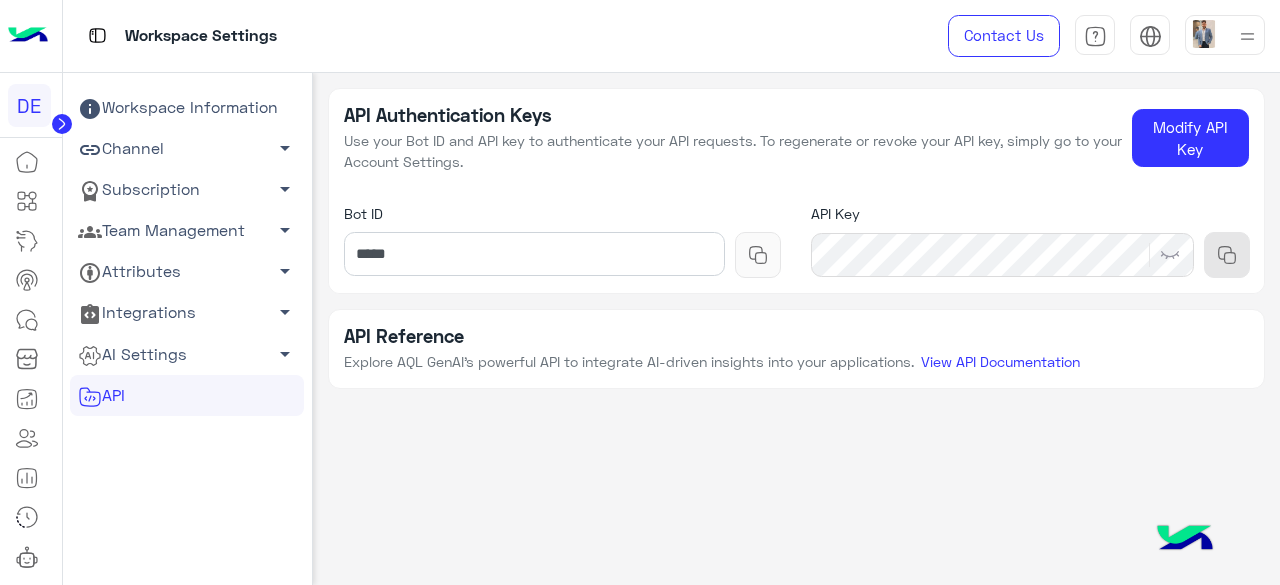 click on "API Authentication Keys Use your Bot ID and API key to authenticate your API requests. To regenerate or revoke your API key, simply go to your Account Settings.  Modify API Key   Bot ID ***** API Key API Reference Explore AQL GenAI’s powerful API to integrate AI-driven insights into your applications. View API Documentation" 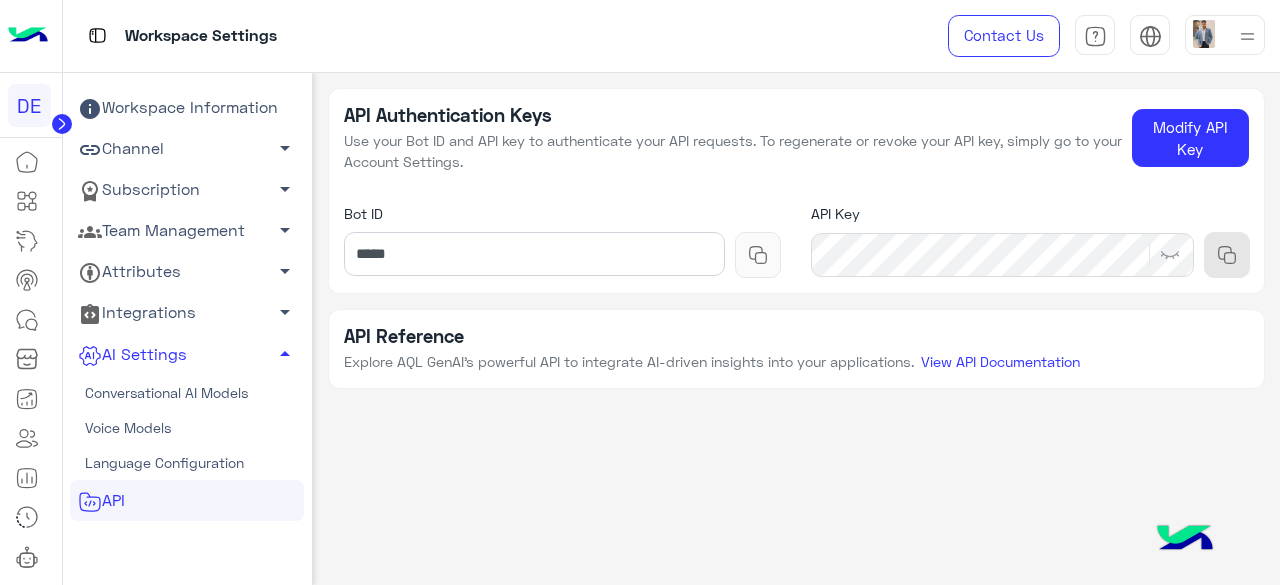 click on "Conversational AI Models" 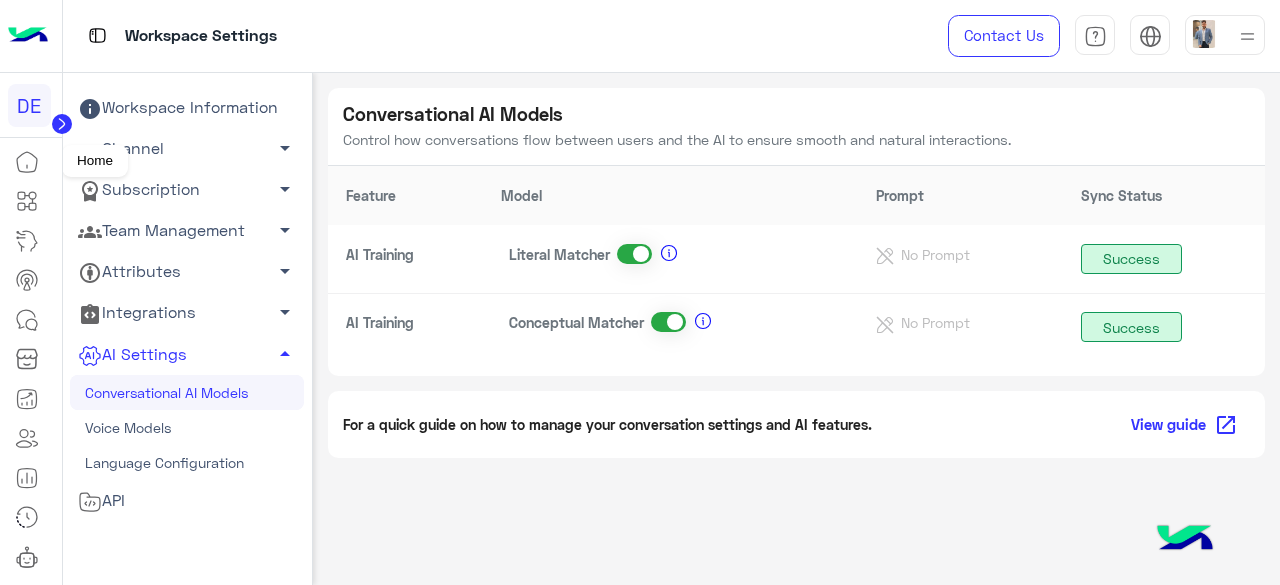 click 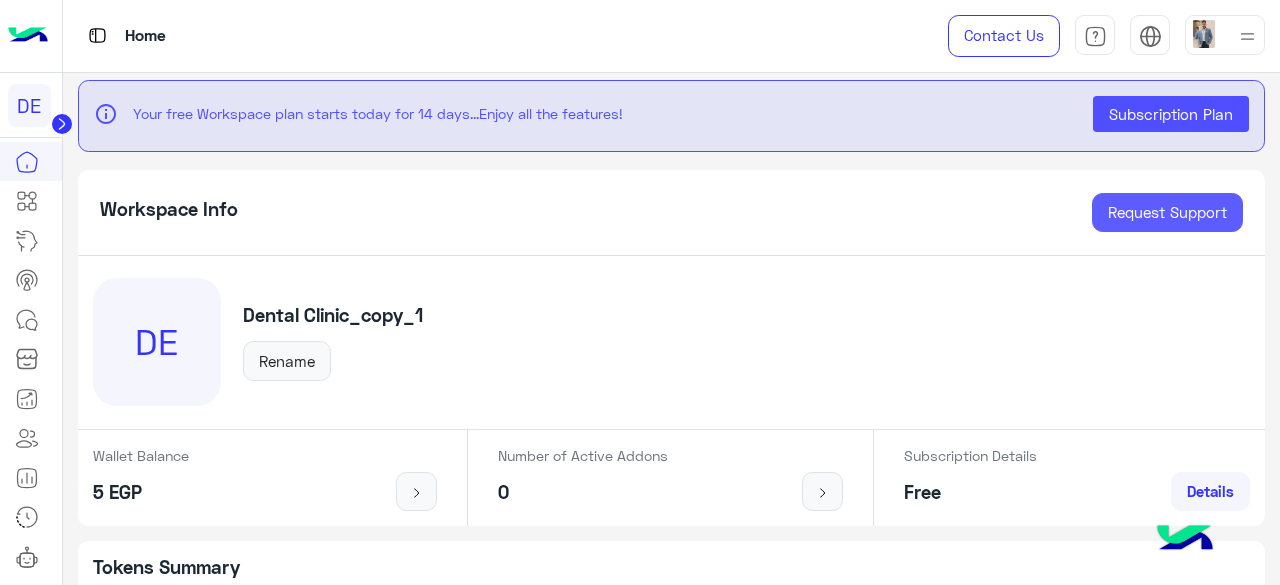 click on "Request Support" 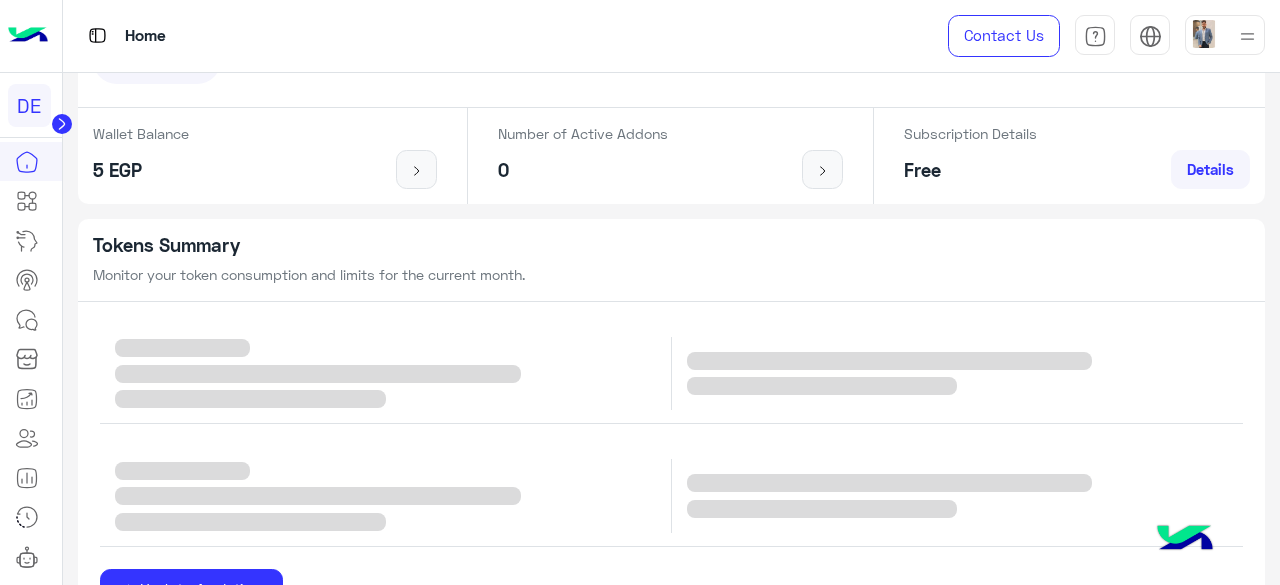 scroll, scrollTop: 100, scrollLeft: 0, axis: vertical 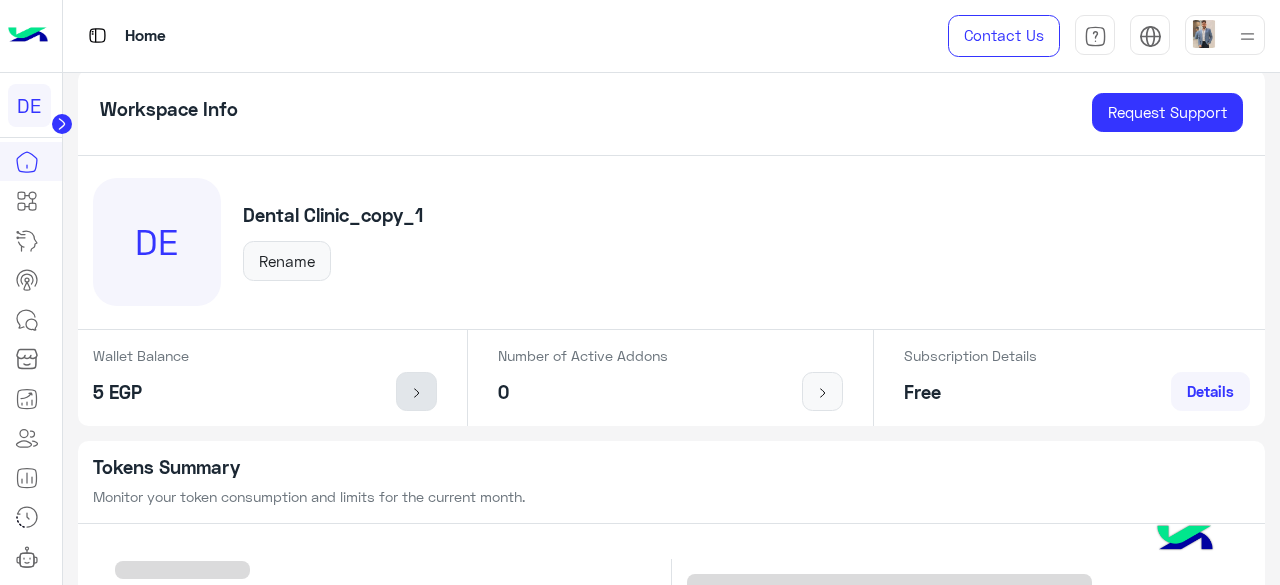 click 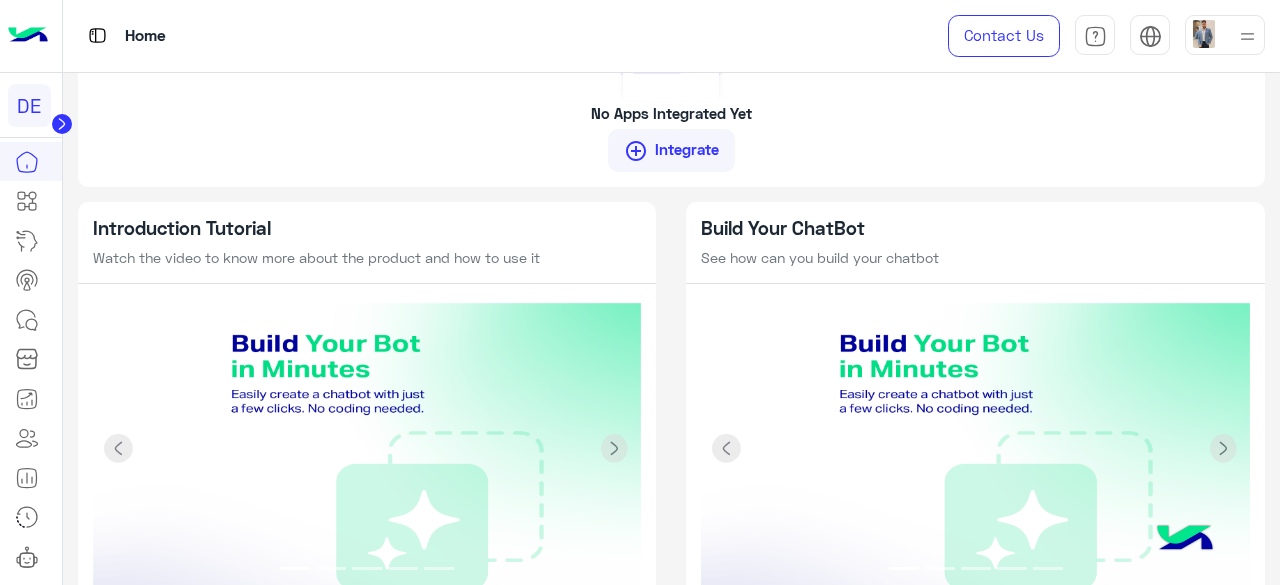 scroll, scrollTop: 1737, scrollLeft: 0, axis: vertical 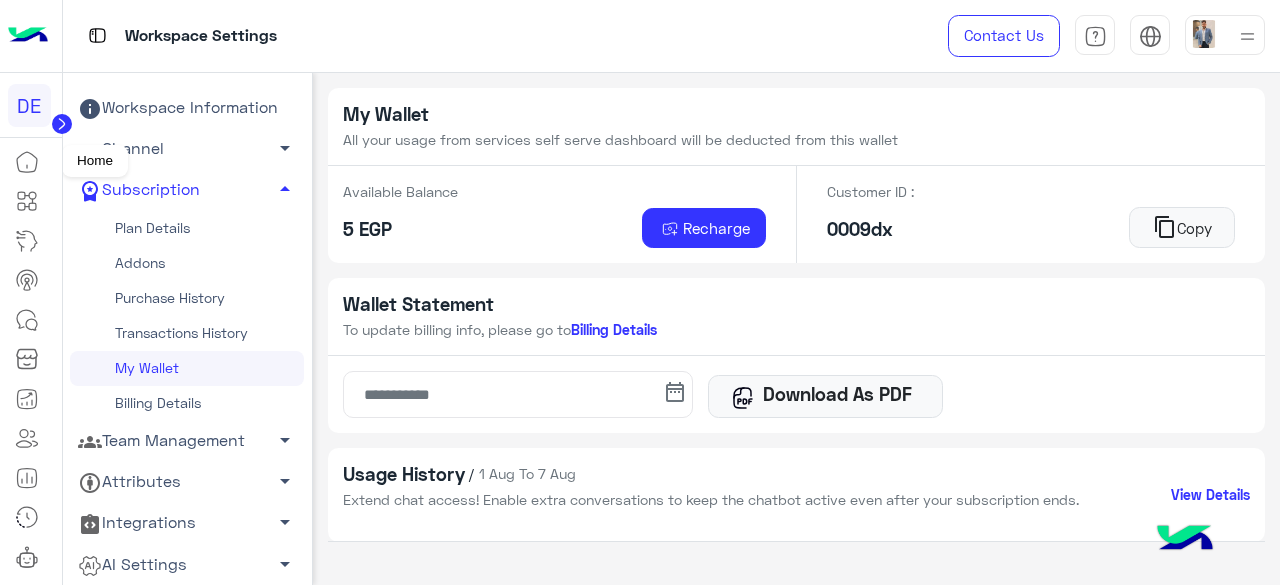 click 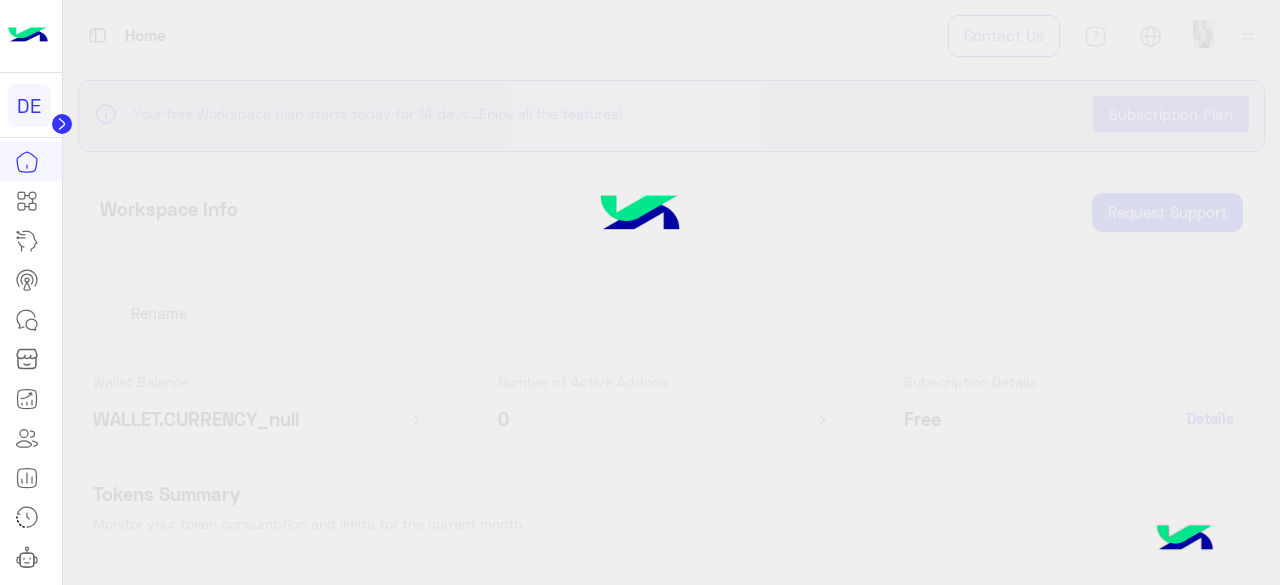 click 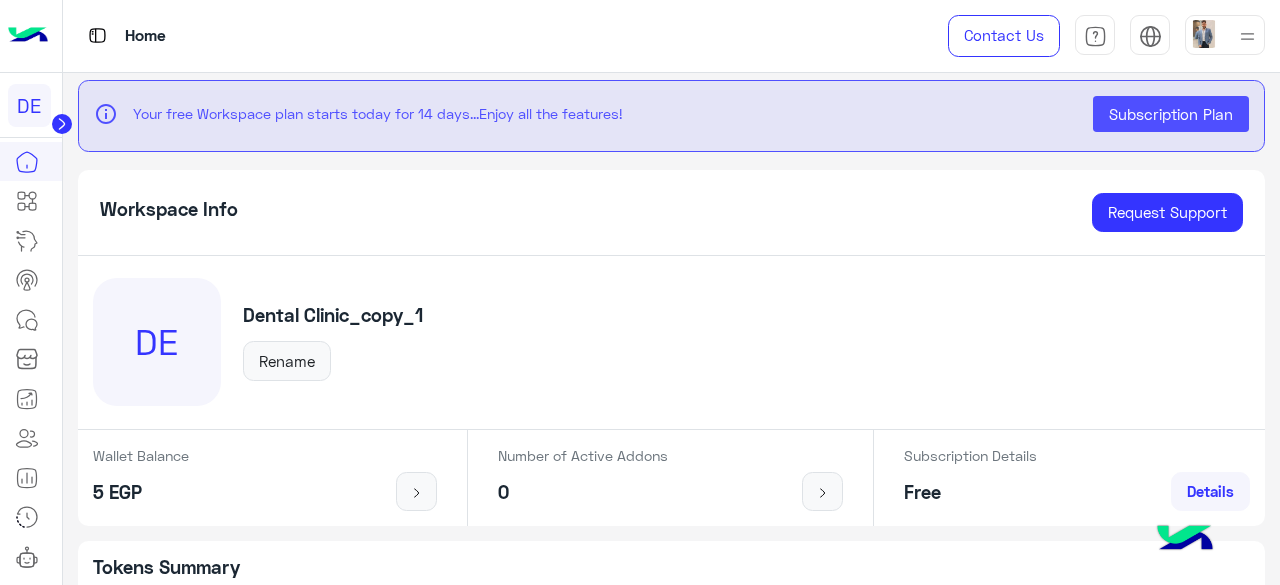click on "Subscription Plan" at bounding box center [1171, 114] 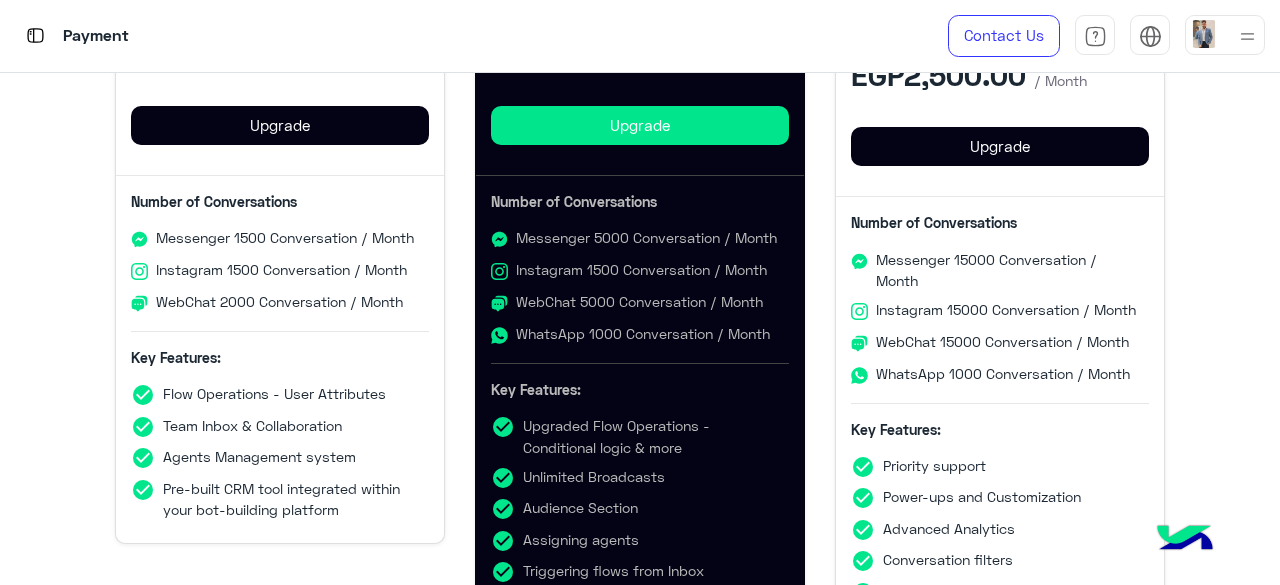 scroll, scrollTop: 700, scrollLeft: 0, axis: vertical 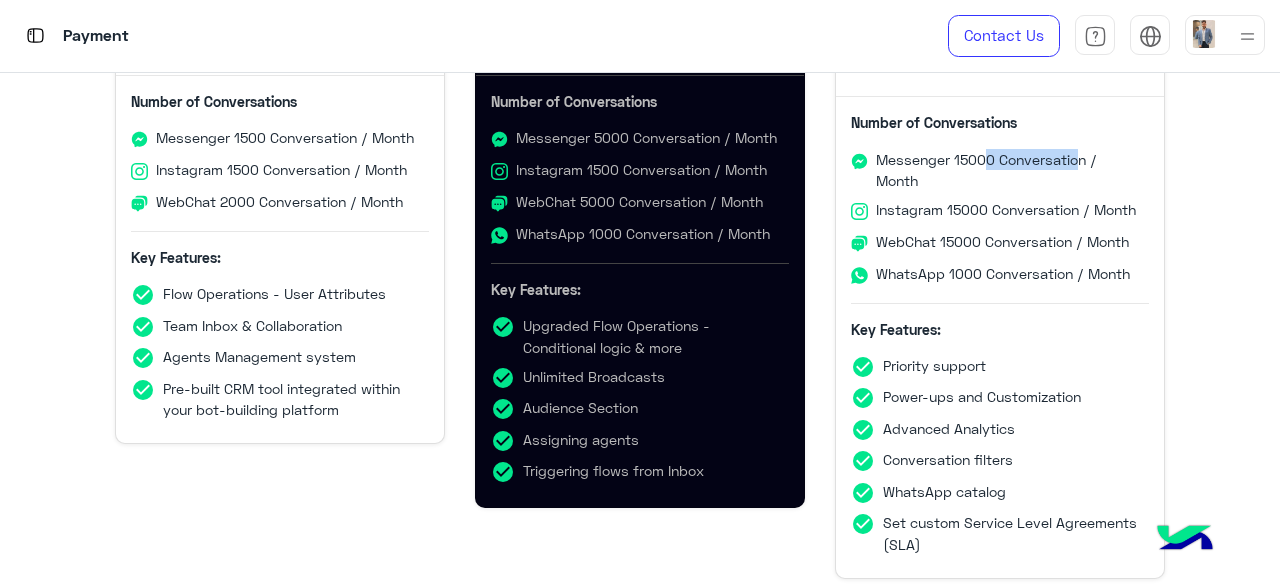 drag, startPoint x: 970, startPoint y: 159, endPoint x: 1070, endPoint y: 160, distance: 100.005 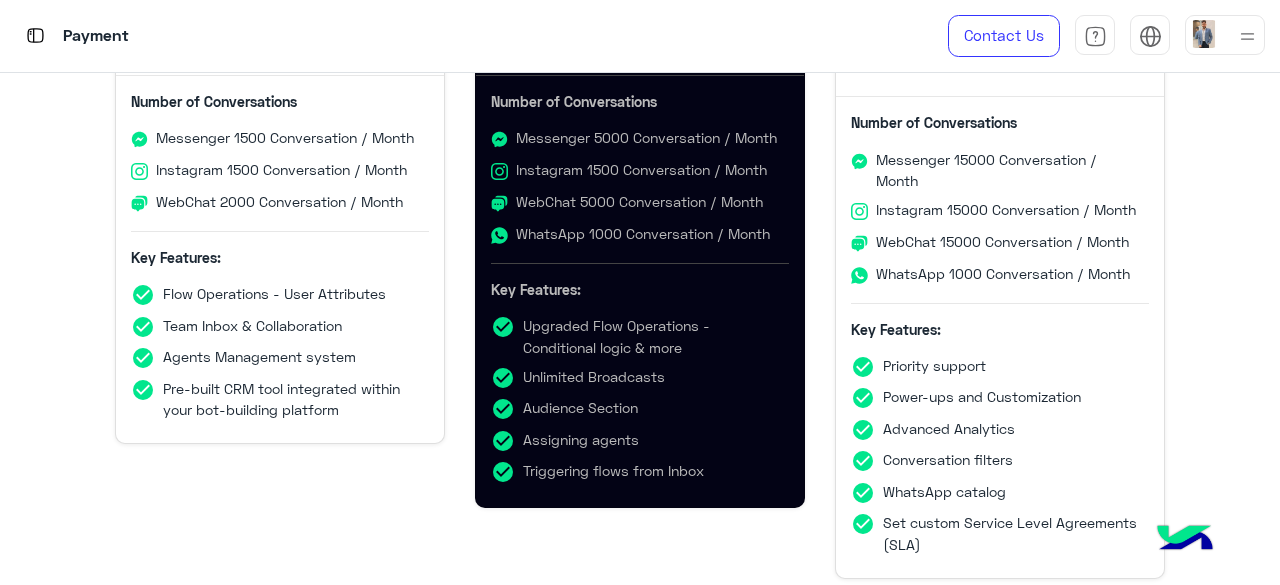 click on "Messenger 15000 Conversation / Month" 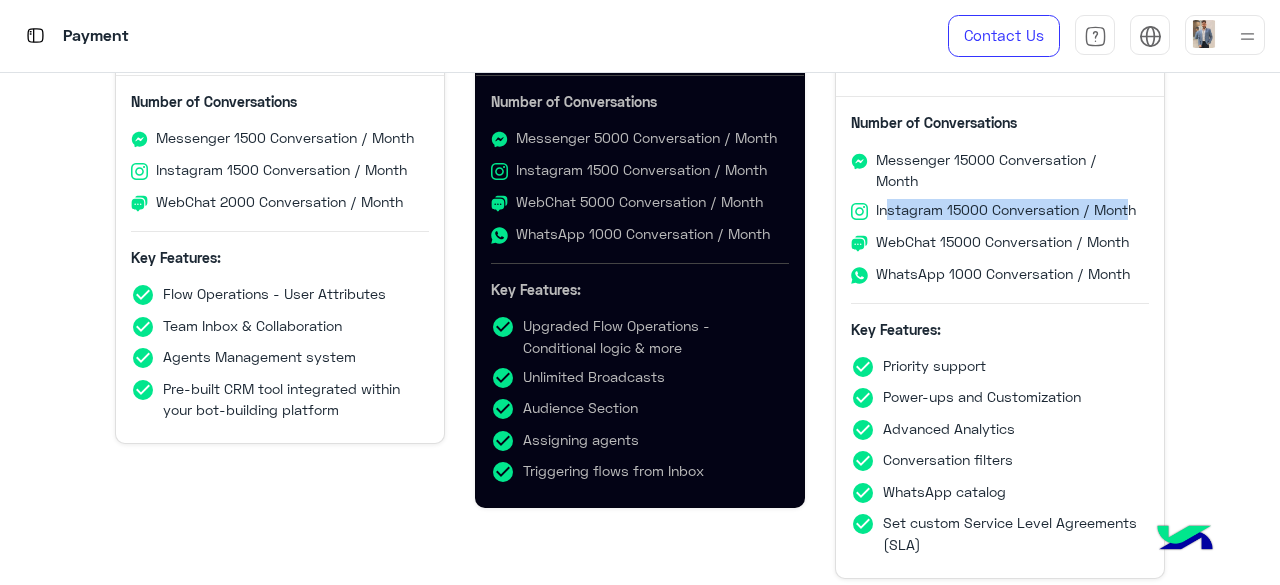drag, startPoint x: 876, startPoint y: 215, endPoint x: 1120, endPoint y: 215, distance: 244 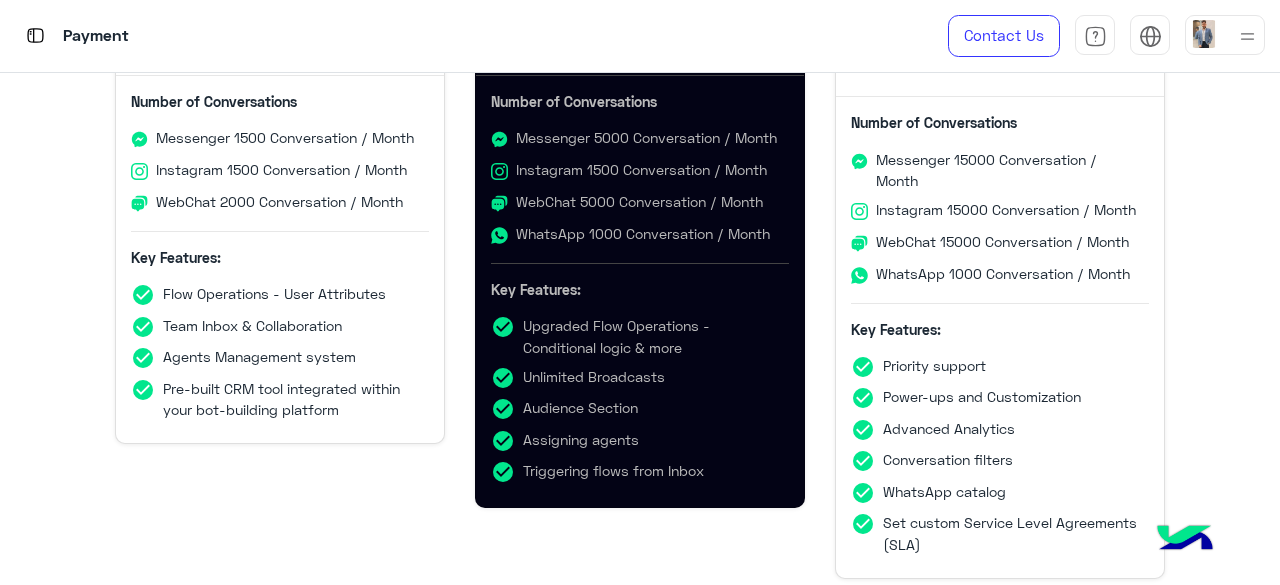 click on "Number of Conversations   Messenger 15000 Conversation / Month   Instagram 15000 Conversation / Month   WebChat 15000 Conversation / Month   WhatsApp 1000 Conversation / Month   Key Features:  check_circle Priority support check_circle Power-ups and Customization check_circle Advanced Analytics check_circle Conversation filters check_circle WhatsApp catalog check_circle Set custom Service Level Agreements (SLA)" 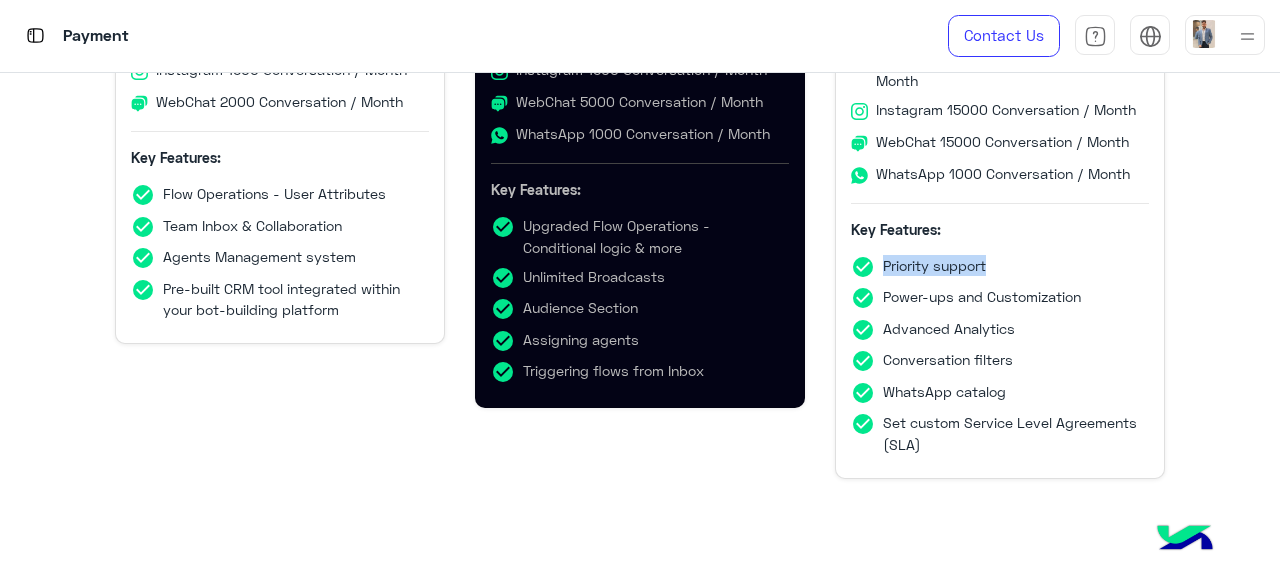 drag, startPoint x: 879, startPoint y: 265, endPoint x: 996, endPoint y: 257, distance: 117.273186 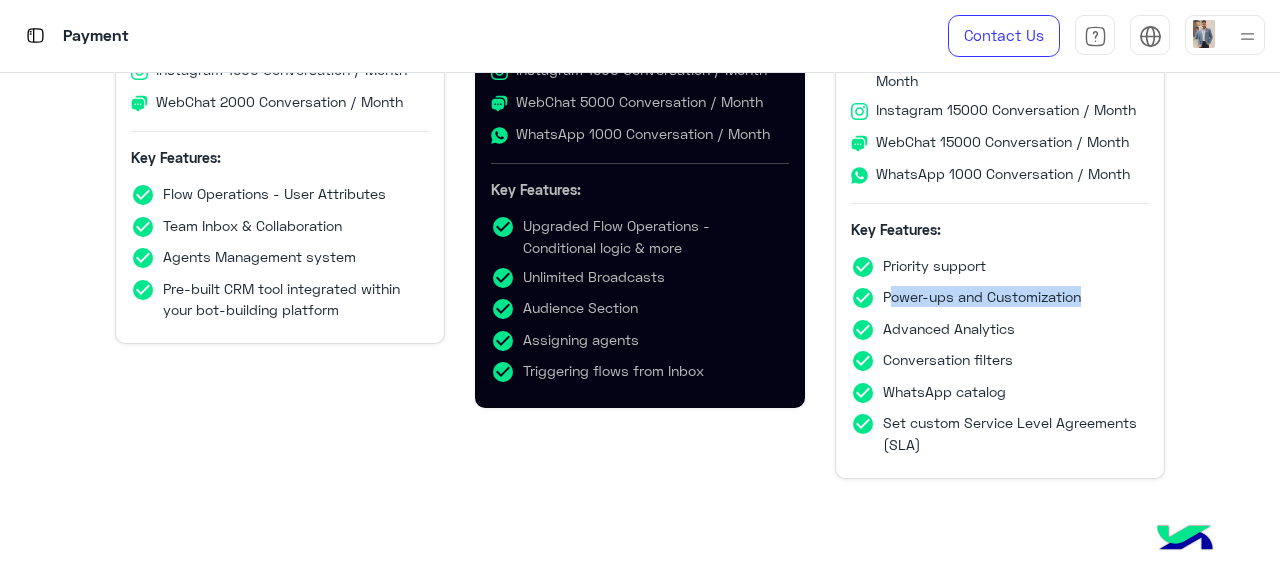 drag, startPoint x: 884, startPoint y: 293, endPoint x: 1103, endPoint y: 297, distance: 219.03653 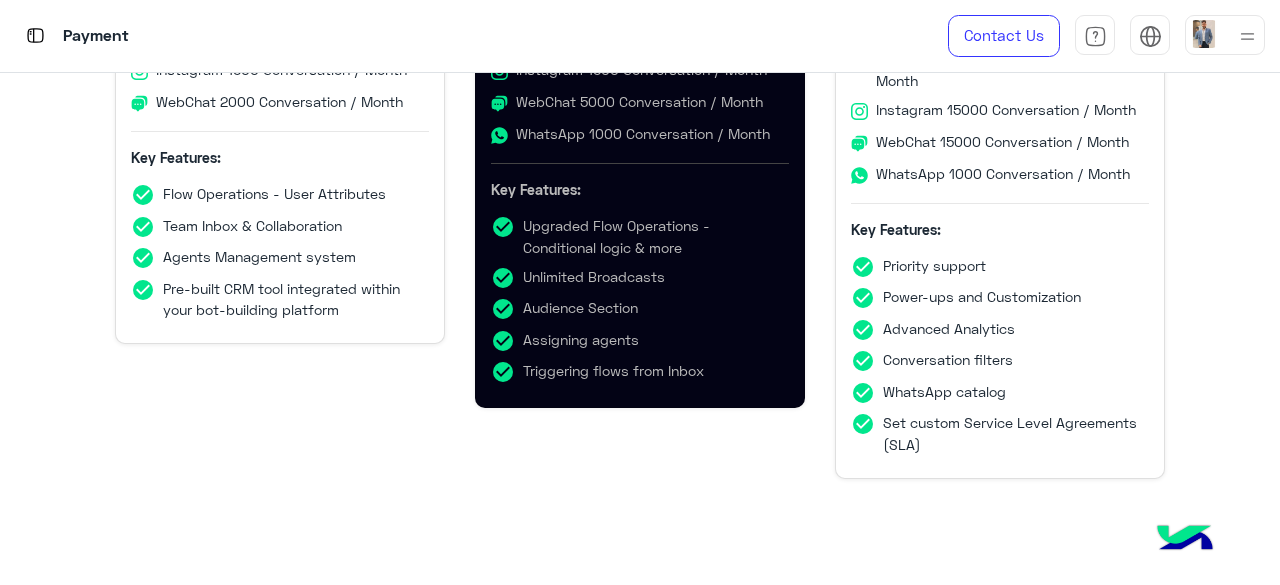 click on "Number of Conversations   Messenger 15000 Conversation / Month   Instagram 15000 Conversation / Month   WebChat 15000 Conversation / Month   WhatsApp 1000 Conversation / Month   Key Features:  check_circle Priority support check_circle Power-ups and Customization check_circle Advanced Analytics check_circle Conversation filters check_circle WhatsApp catalog check_circle Set custom Service Level Agreements (SLA)" 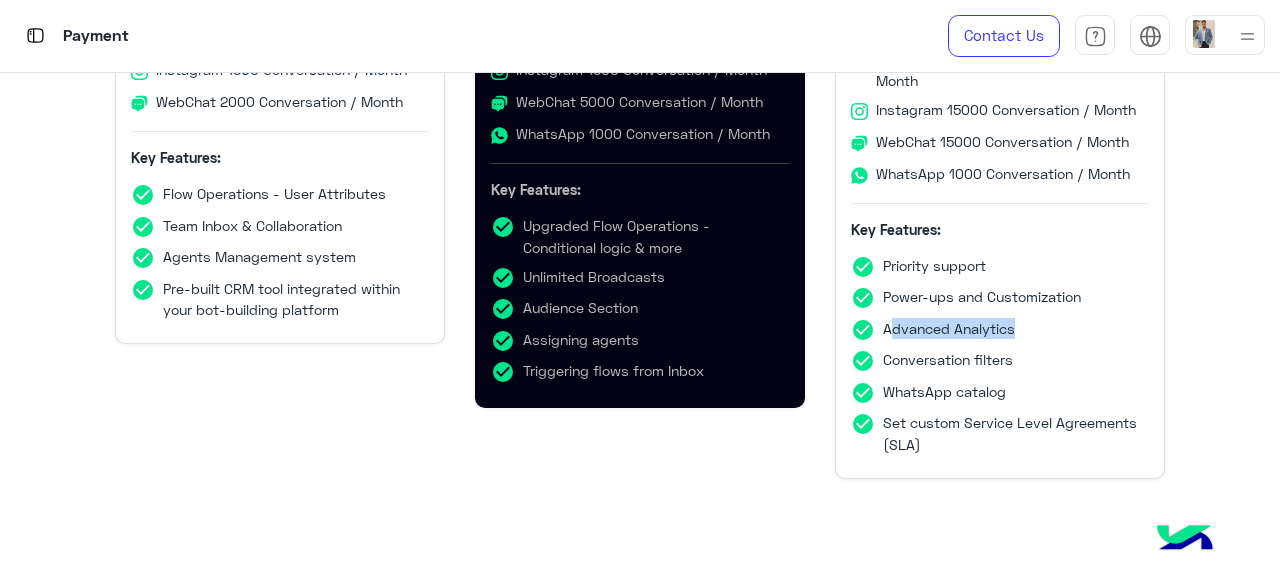 drag, startPoint x: 891, startPoint y: 325, endPoint x: 1090, endPoint y: 323, distance: 199.01006 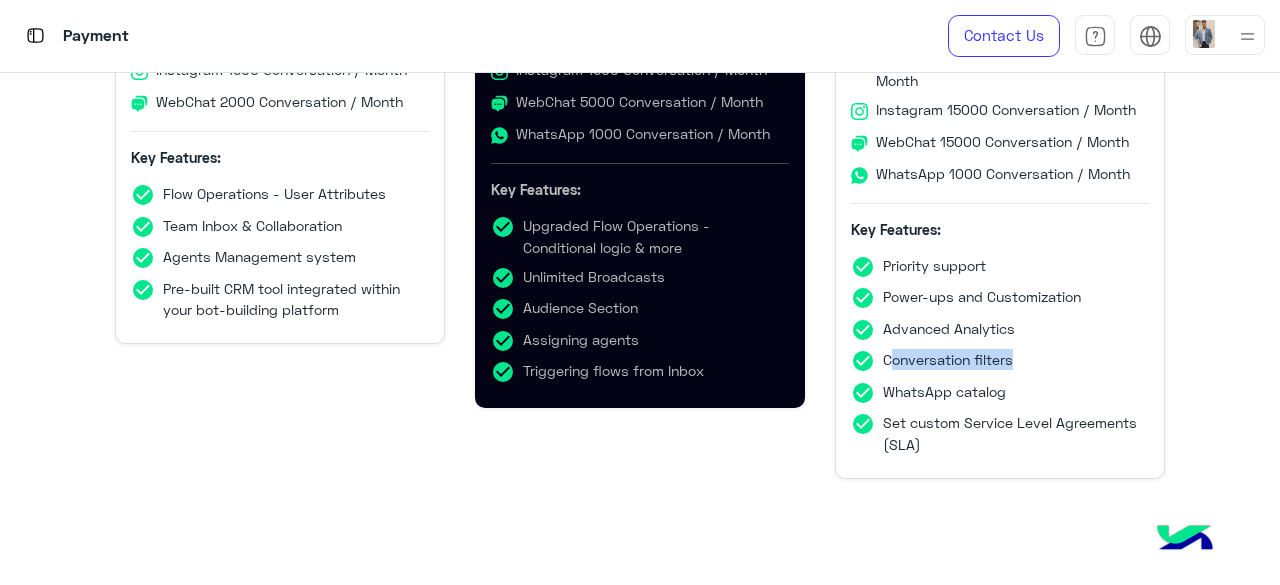 drag, startPoint x: 889, startPoint y: 361, endPoint x: 1115, endPoint y: 363, distance: 226.00885 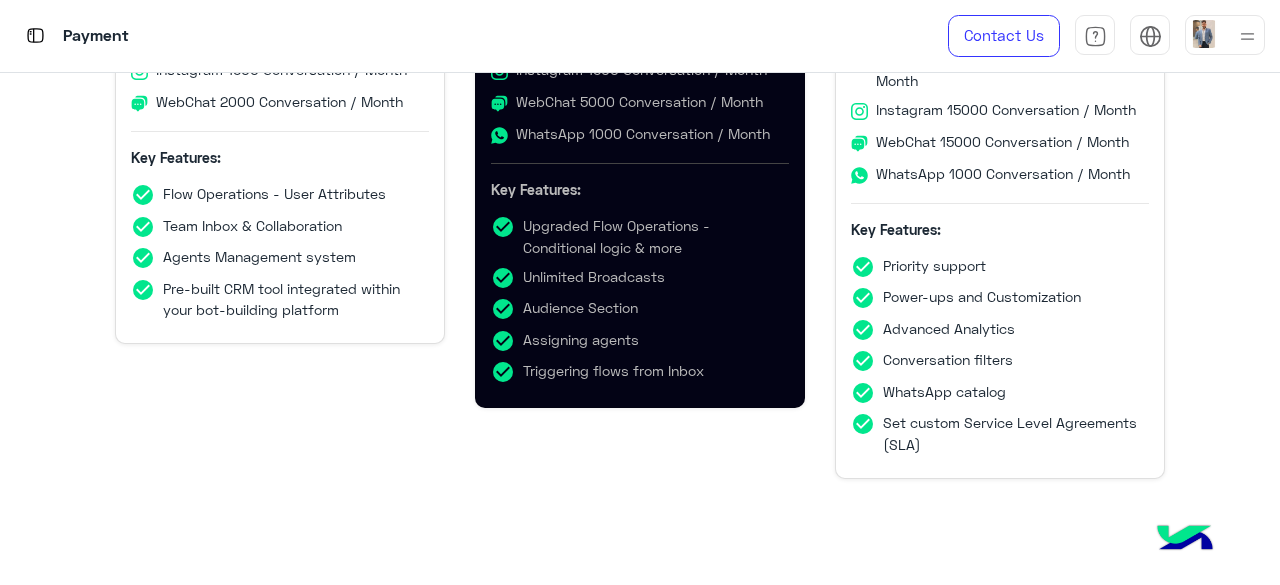click on "check_circle WhatsApp catalog" 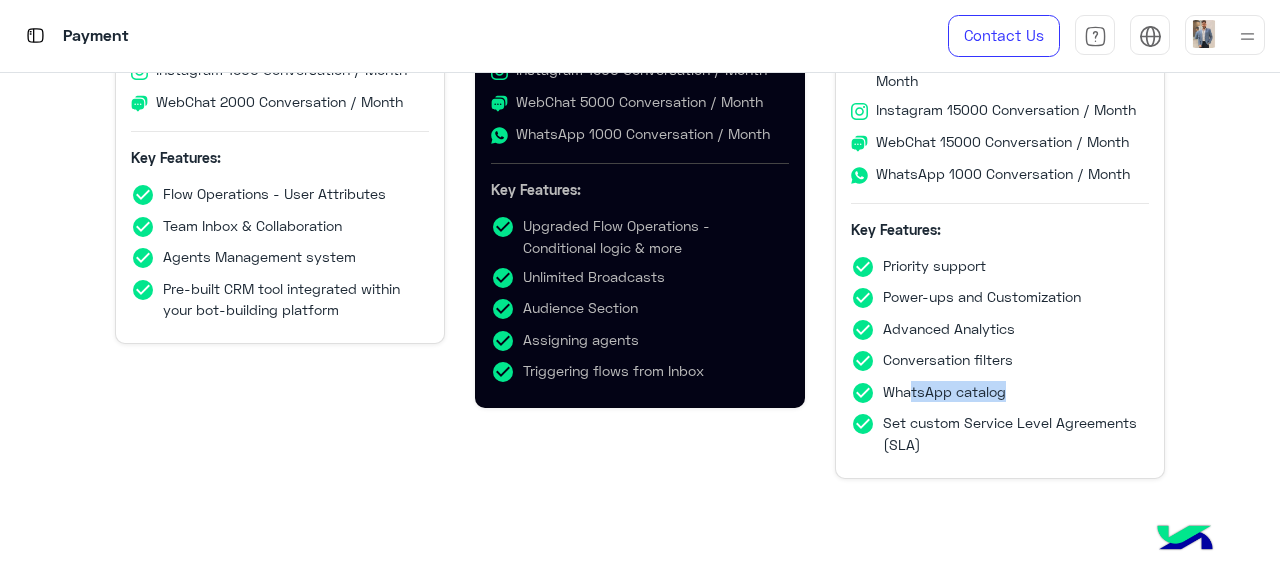 drag, startPoint x: 975, startPoint y: 385, endPoint x: 1060, endPoint y: 380, distance: 85.146935 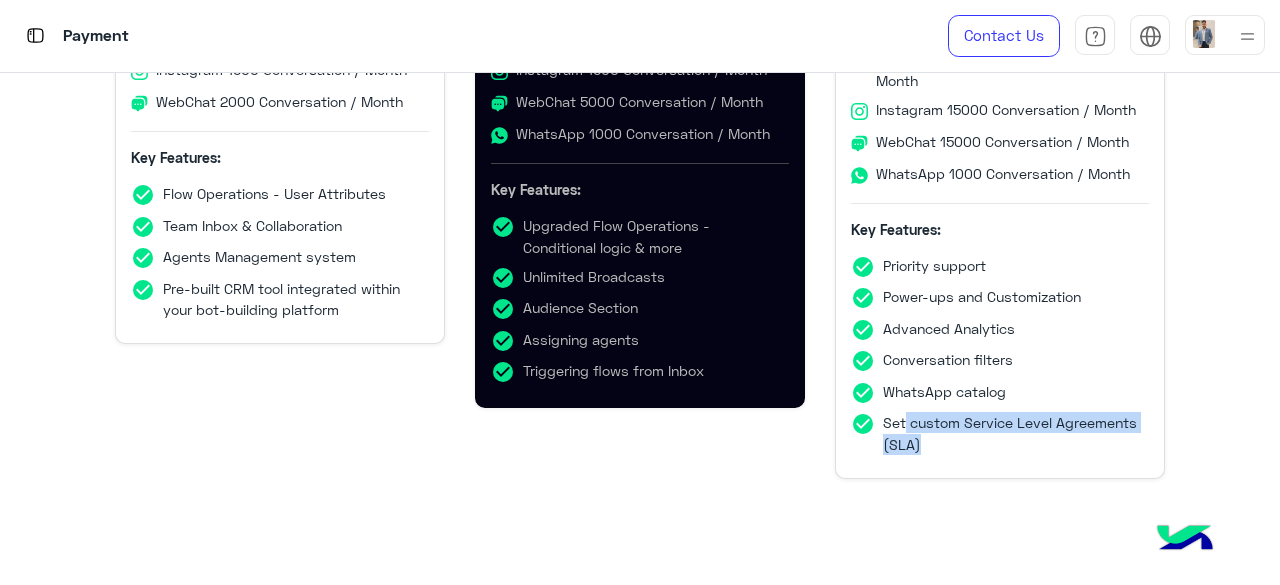 drag, startPoint x: 899, startPoint y: 425, endPoint x: 971, endPoint y: 455, distance: 78 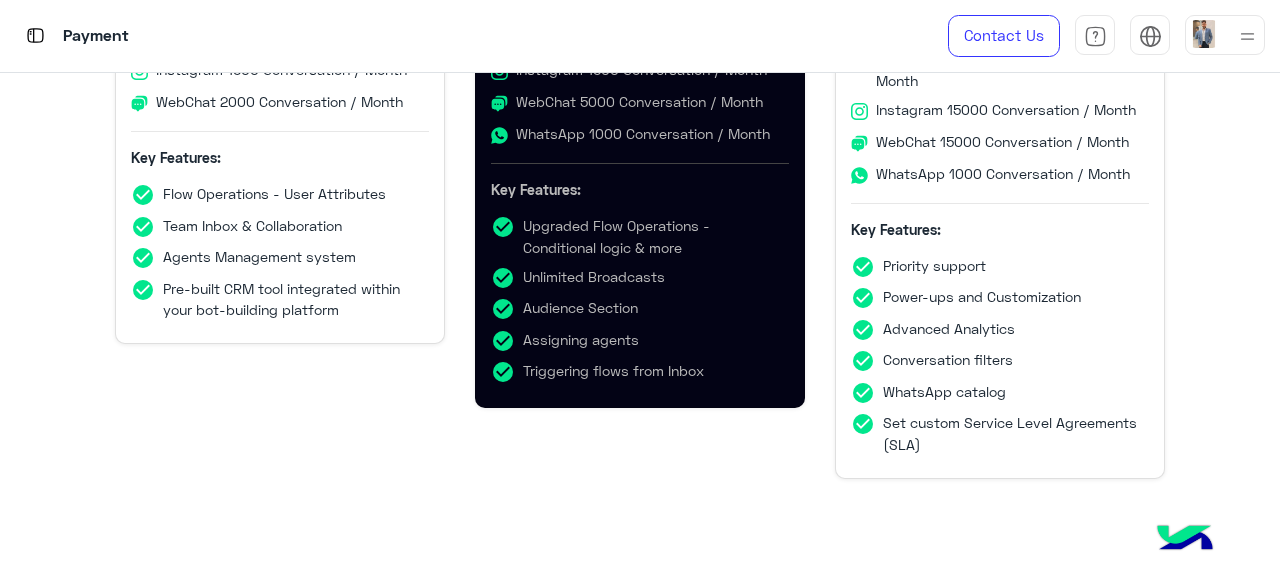click on "Back To My Workspaces  Prices and subscription plans   Choose a plan that suits the needs of your project  Monthly Plans    Annual Plans Save 20%  Basic   POPULAR   If your company size is 1-5 then, this package is completely for you. Enjoy the seamless customer support automation with the best price.  EGP500.00 / Month  Upgrade   Number of Conversations   Messenger 1500 Conversation / Month   Instagram 1500 Conversation / Month   WebChat 2000 Conversation / Month   Key Features:  check_circle Flow Operations - User Attributes  check_circle Team Inbox & Collaboration check_circle Agents Management system check_circle Pre-built CRM tool integrated within your bot-building platform  Advanced   POPULAR   If your company size is 5-20 then, this package is completely for you. Enjoy the seamless customer support automation with a handy price.  EGP1,000.00 / Month  Upgrade   Number of Conversations   Messenger 5000 Conversation / Month   Instagram 1500 Conversation / Month   WebChat 5000 Conversation / Month   Pro" 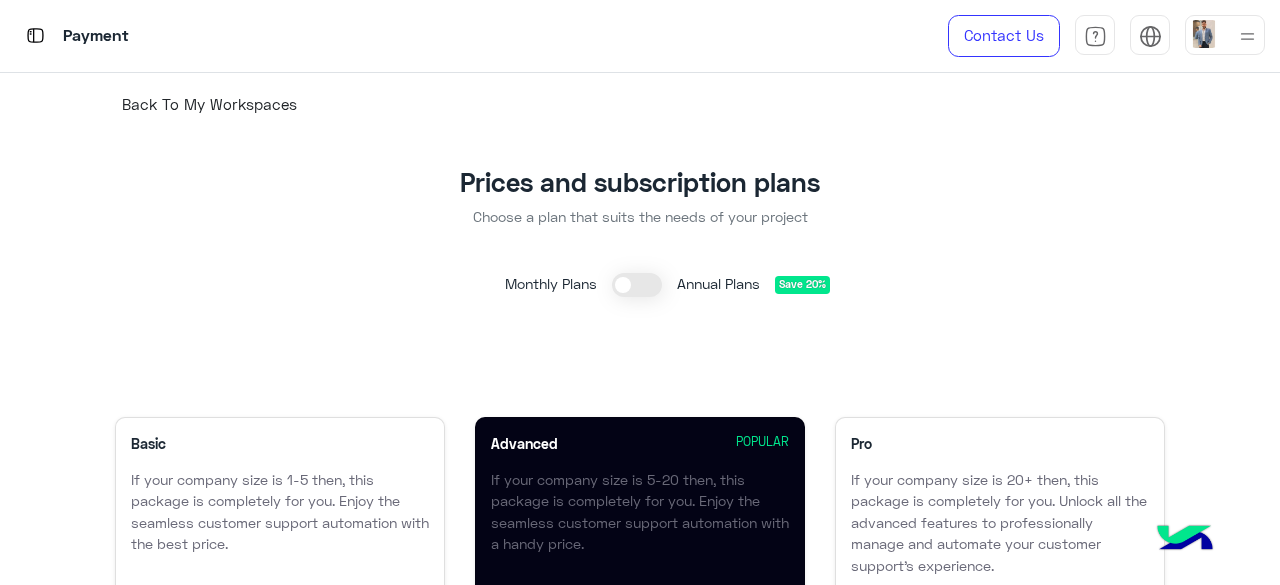 scroll, scrollTop: 0, scrollLeft: 0, axis: both 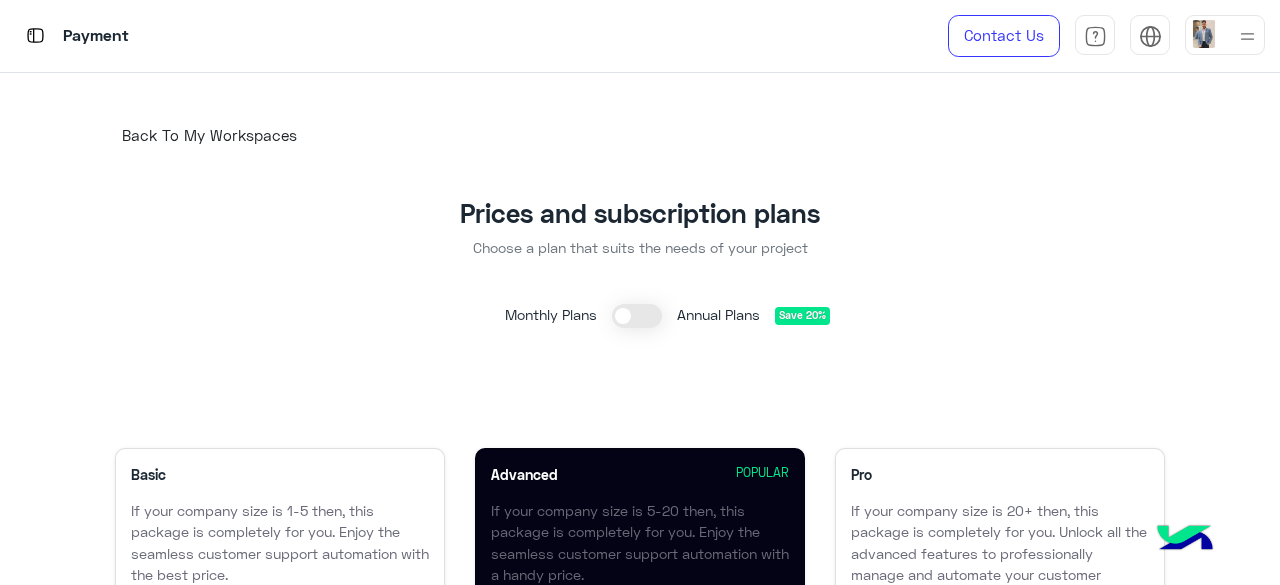 click 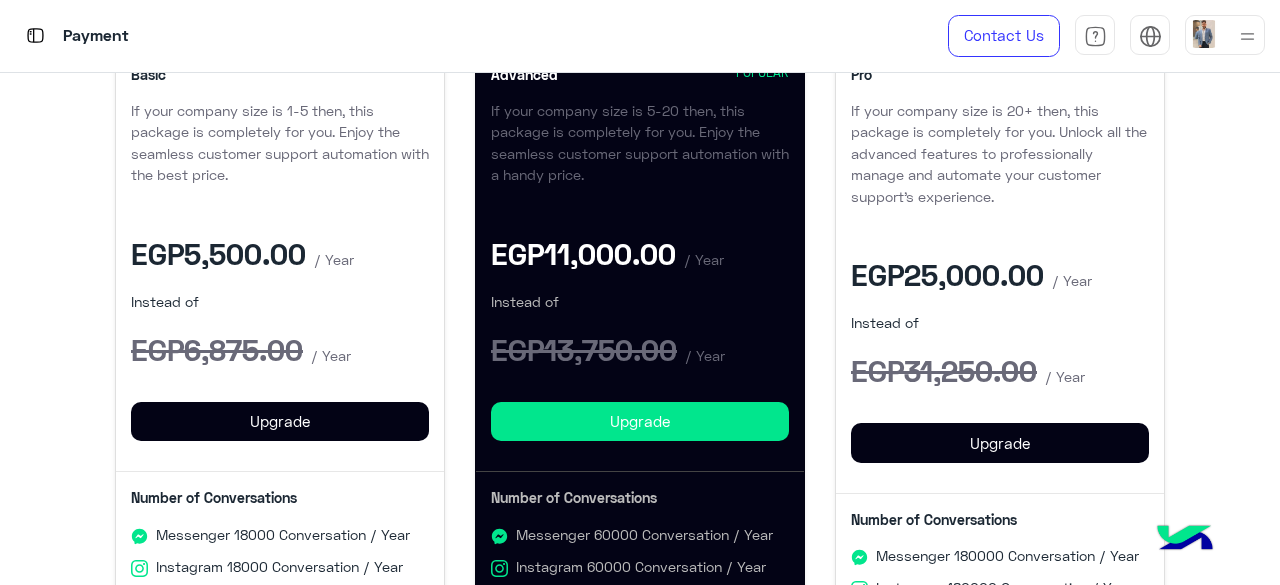 scroll, scrollTop: 0, scrollLeft: 0, axis: both 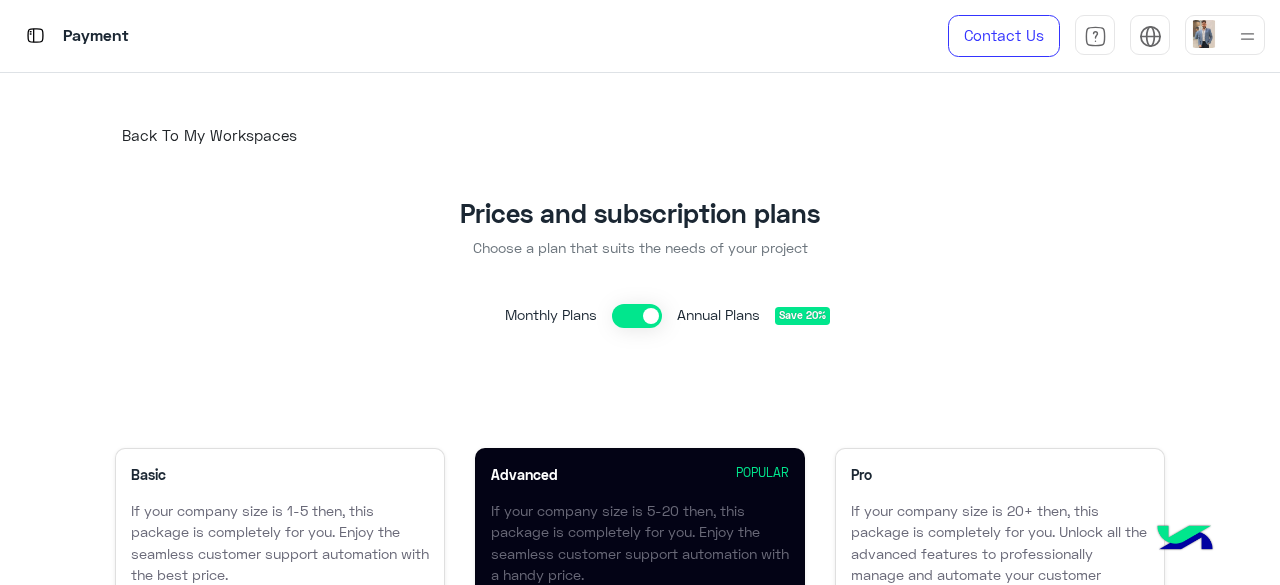 click 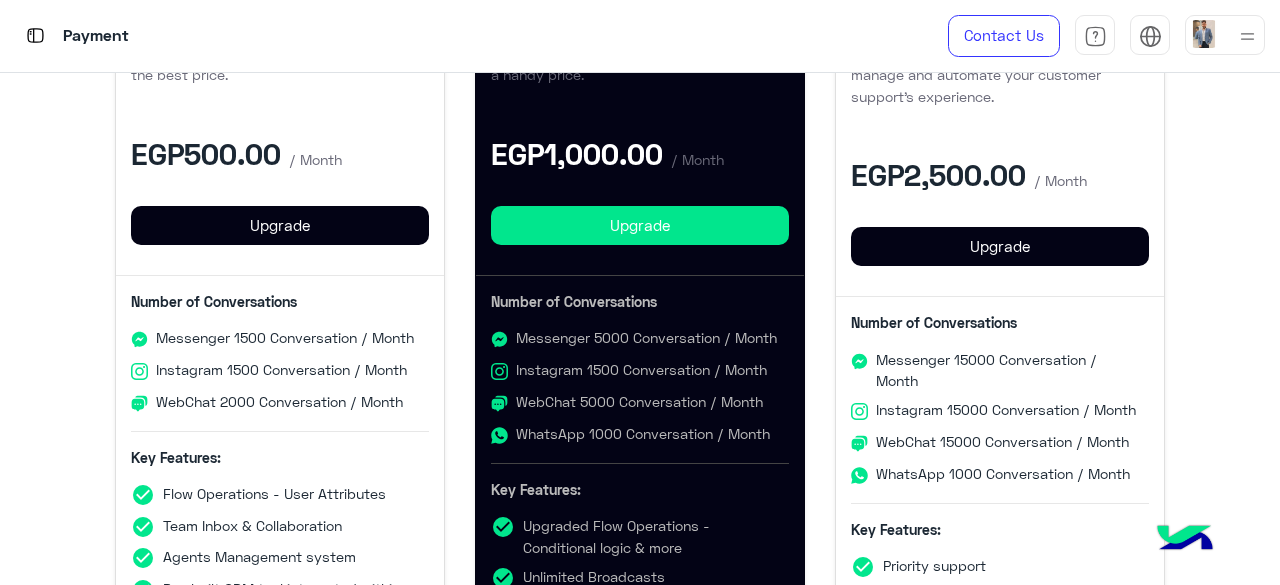 scroll, scrollTop: 600, scrollLeft: 0, axis: vertical 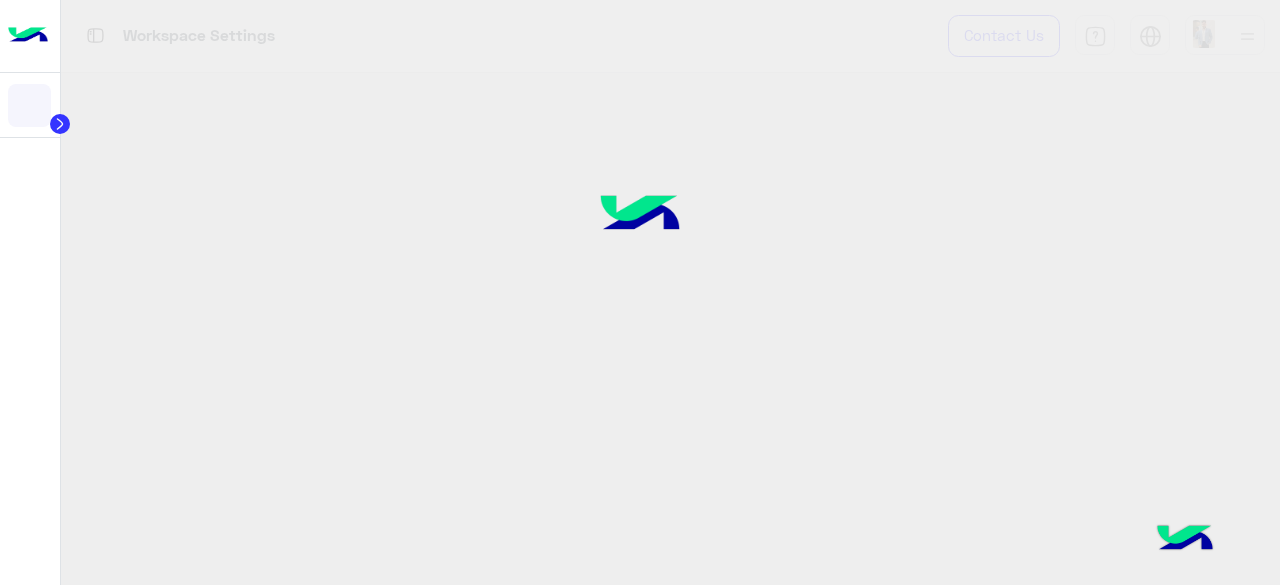 click 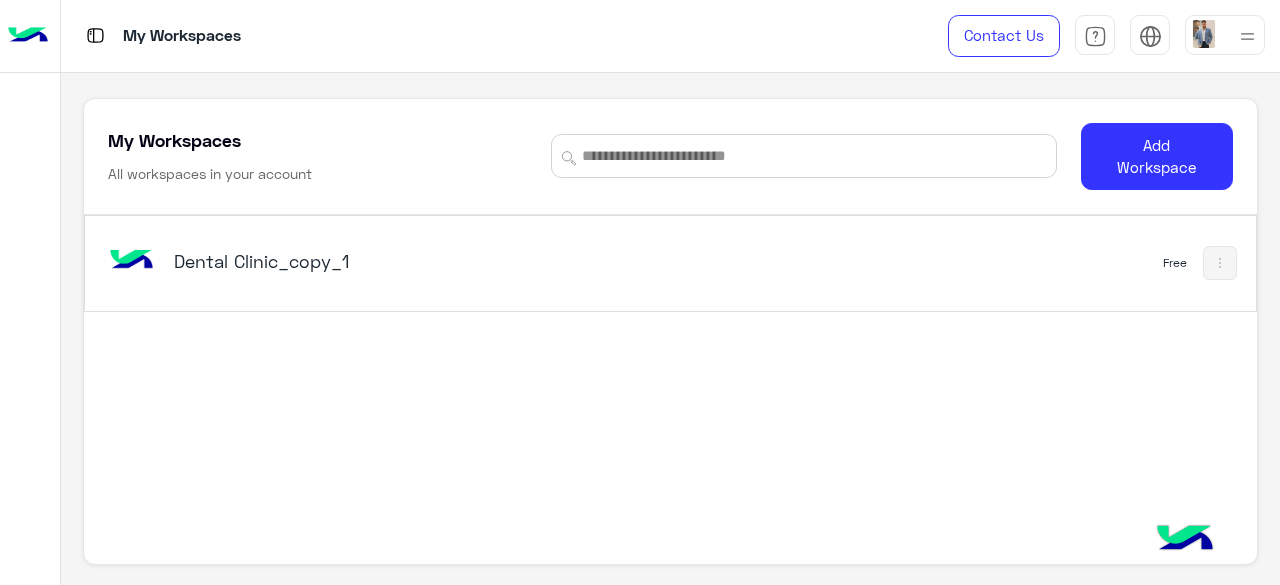 scroll, scrollTop: 0, scrollLeft: 0, axis: both 